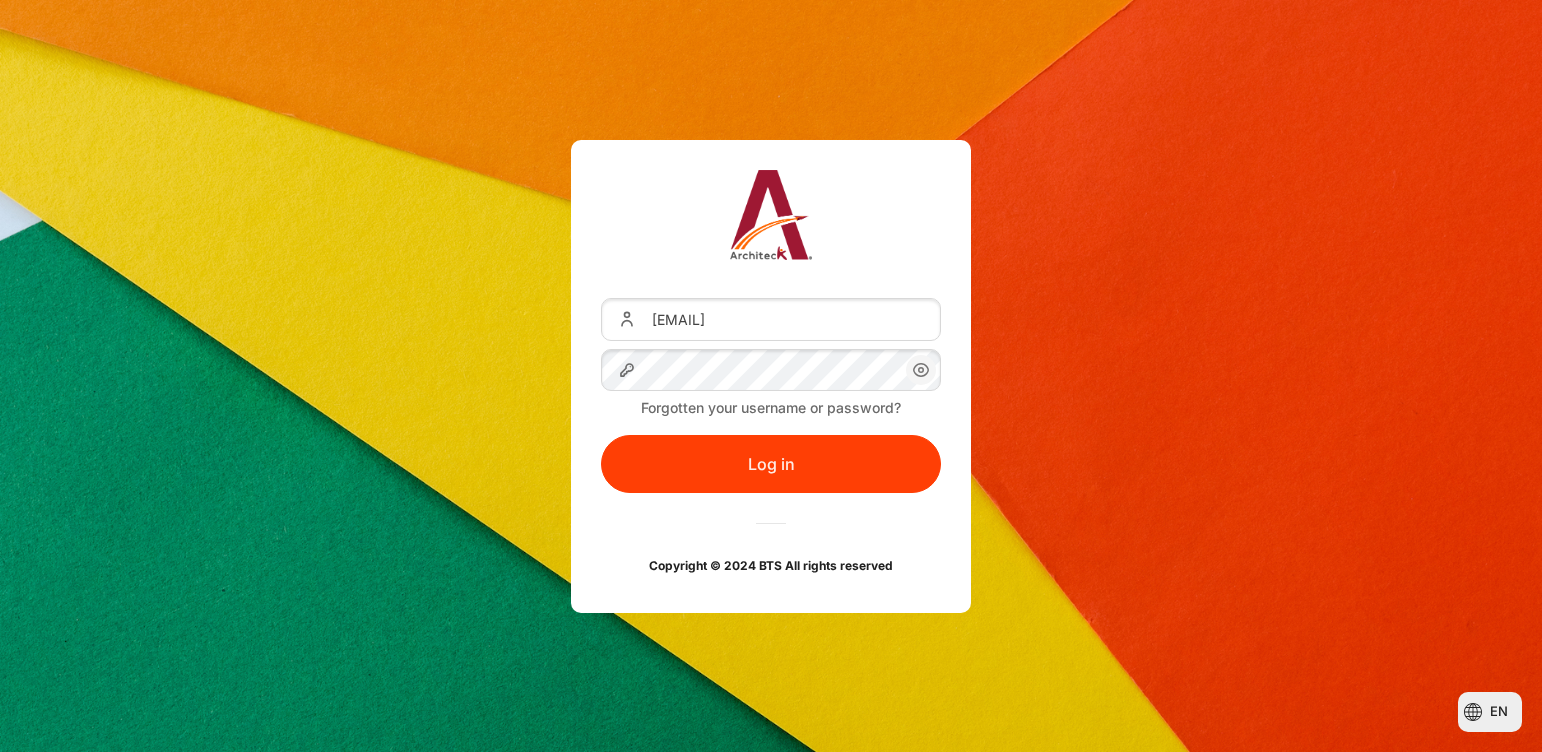 scroll, scrollTop: 0, scrollLeft: 0, axis: both 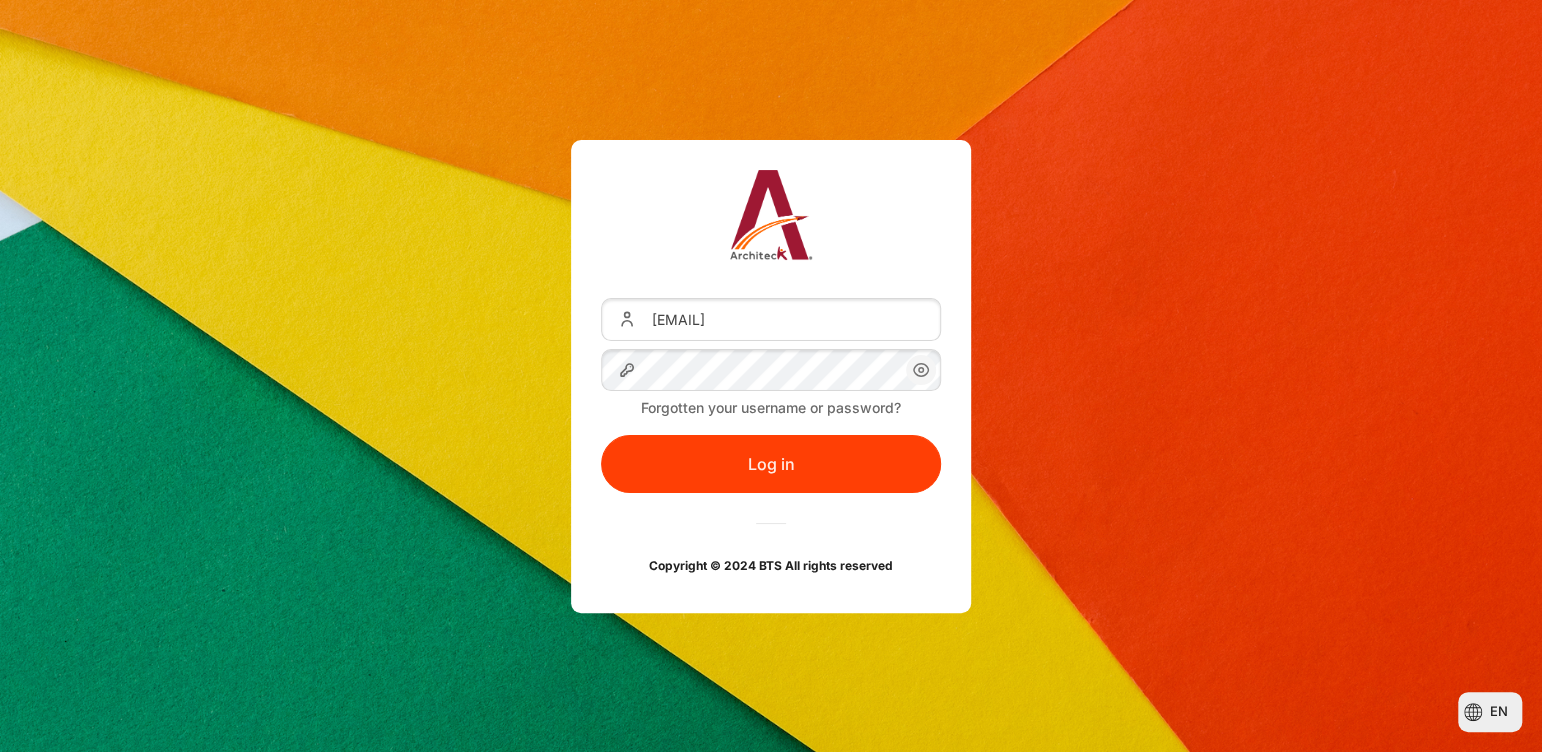 click on "Log in" at bounding box center (771, 464) 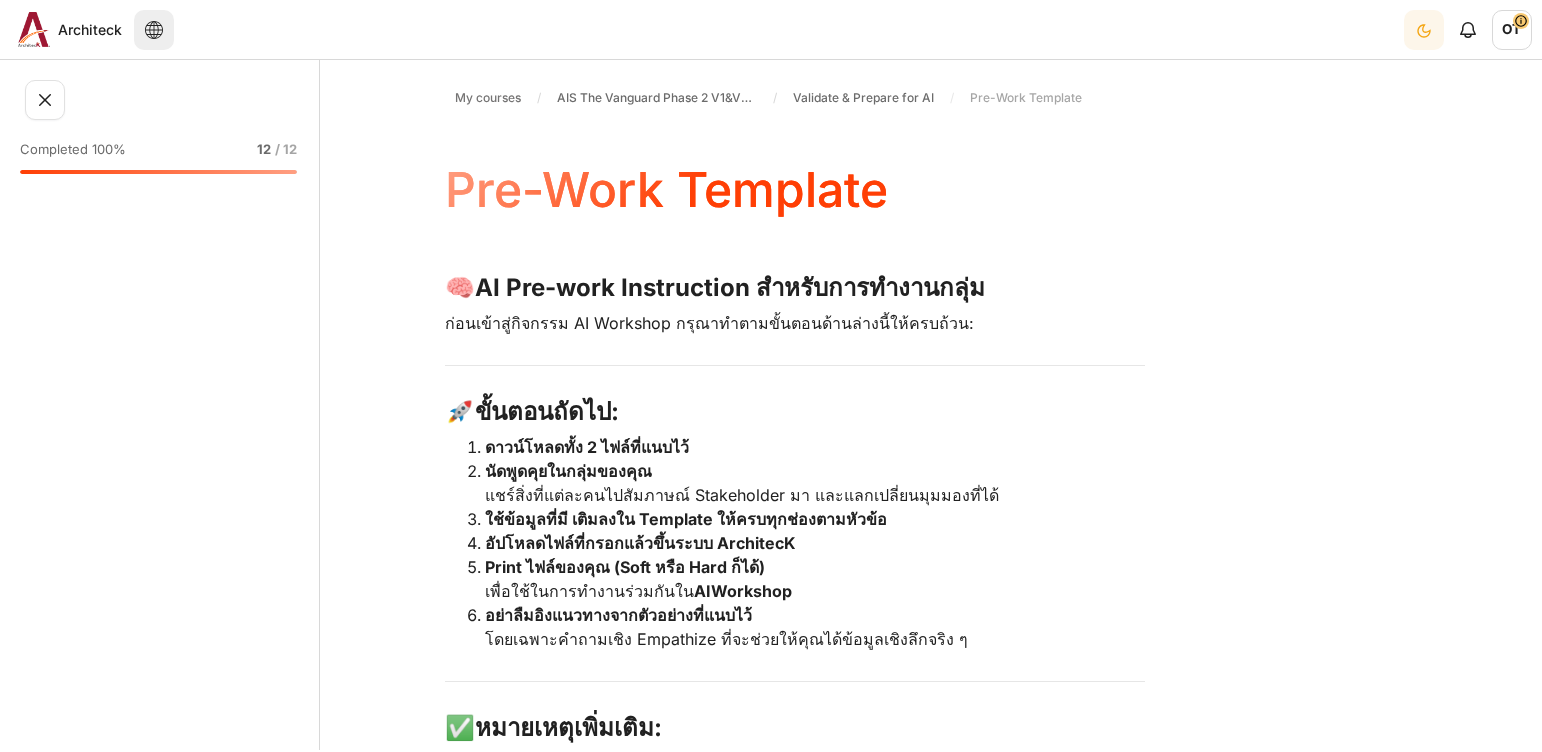 scroll, scrollTop: 0, scrollLeft: 0, axis: both 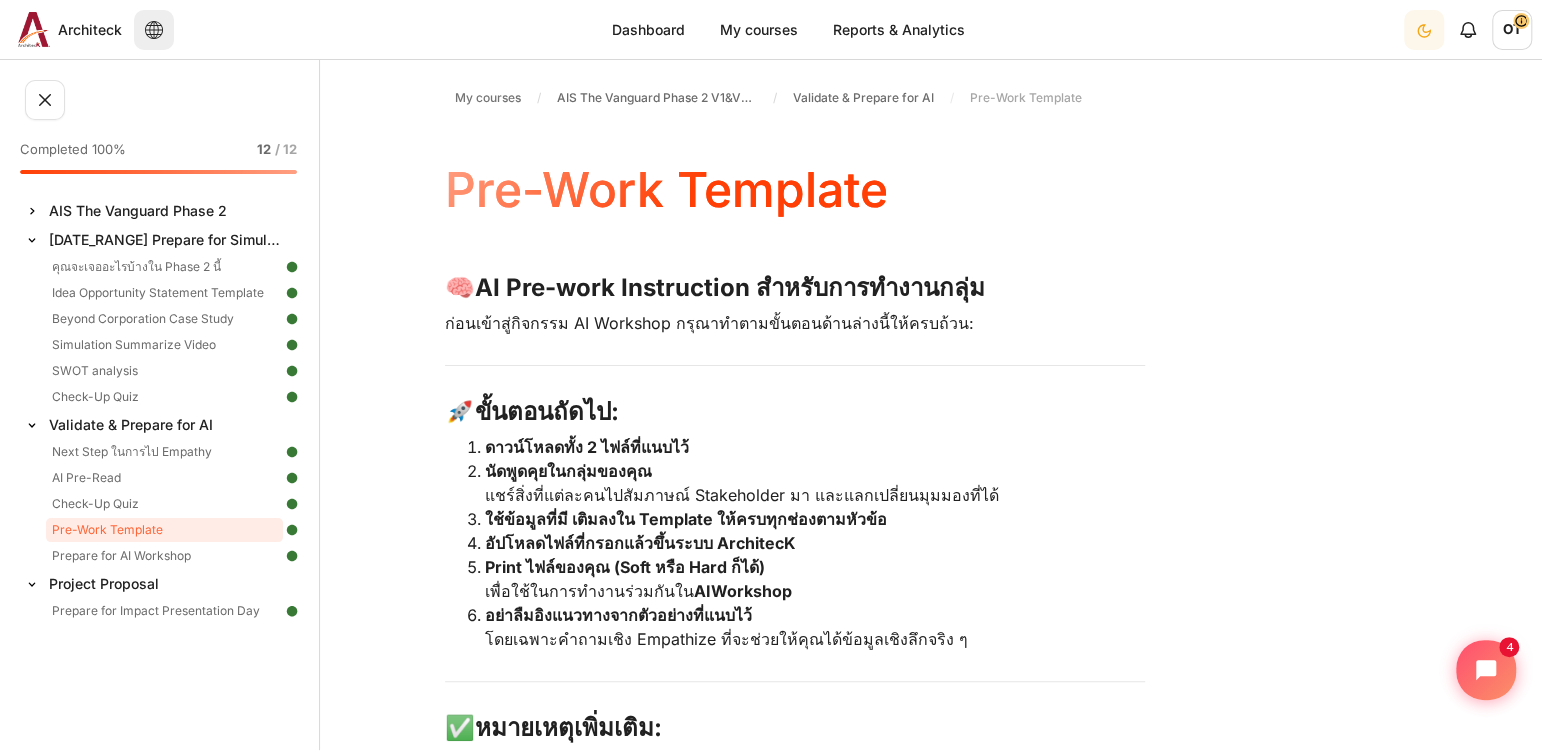 click at bounding box center [32, 211] 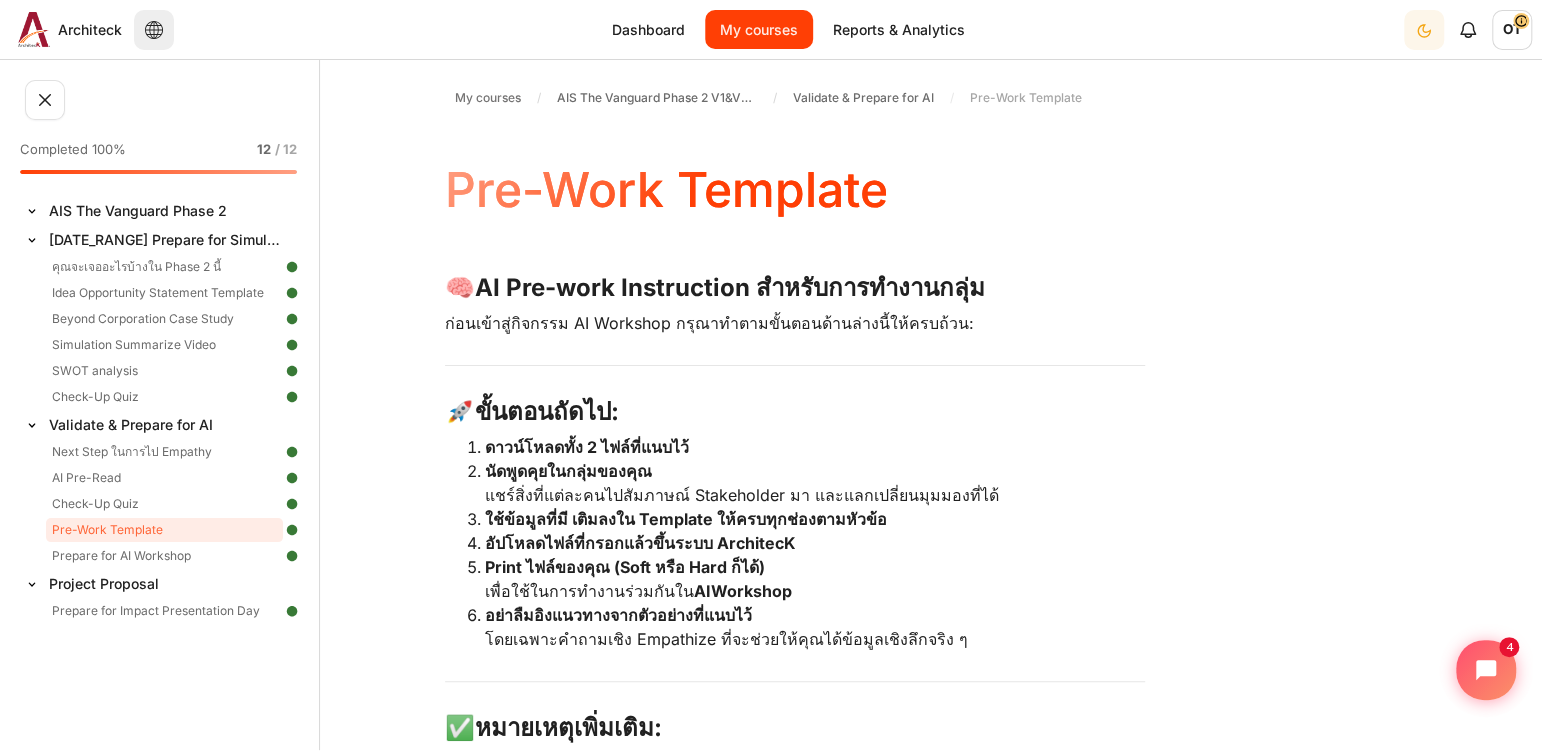 click on "My courses" at bounding box center [759, 29] 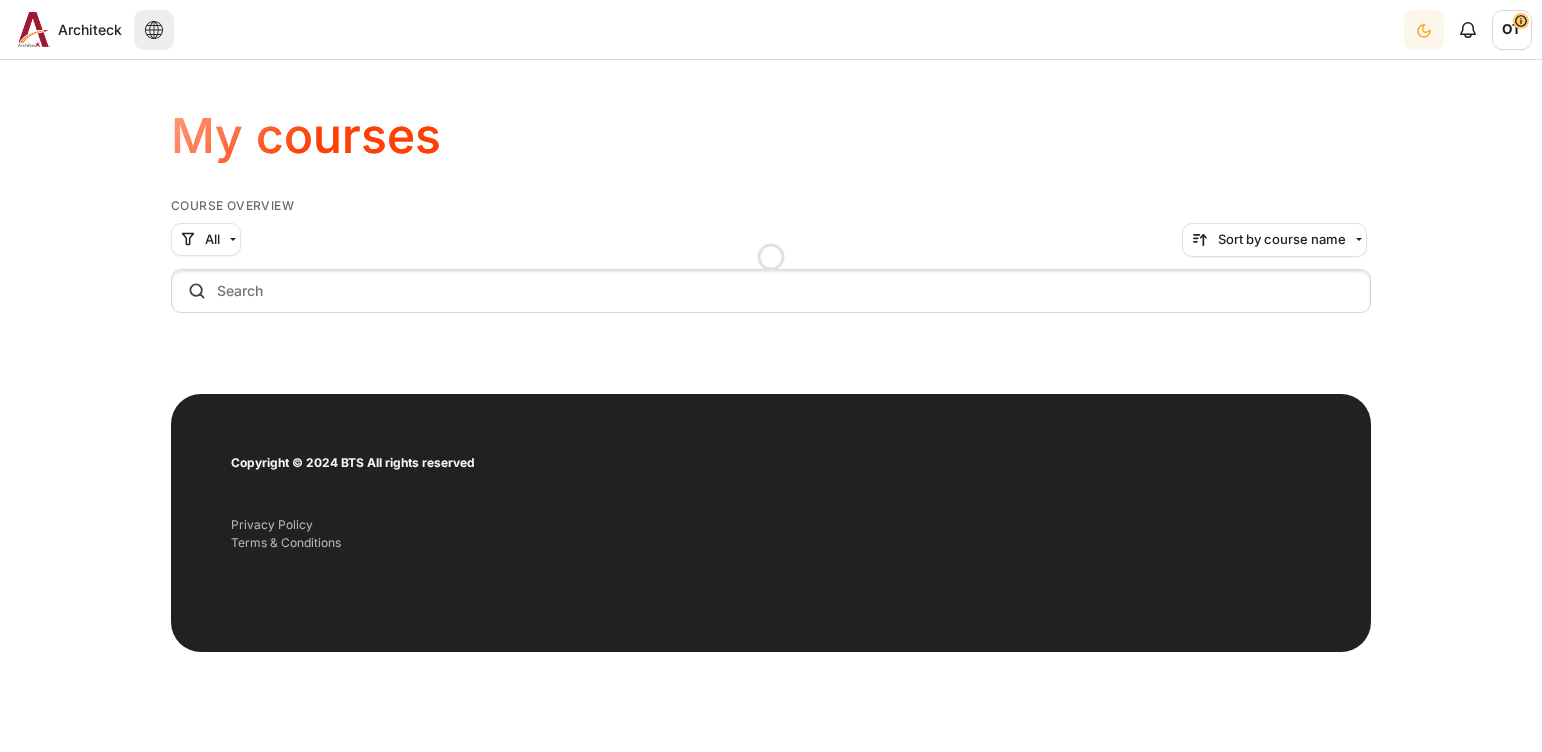 scroll, scrollTop: 0, scrollLeft: 0, axis: both 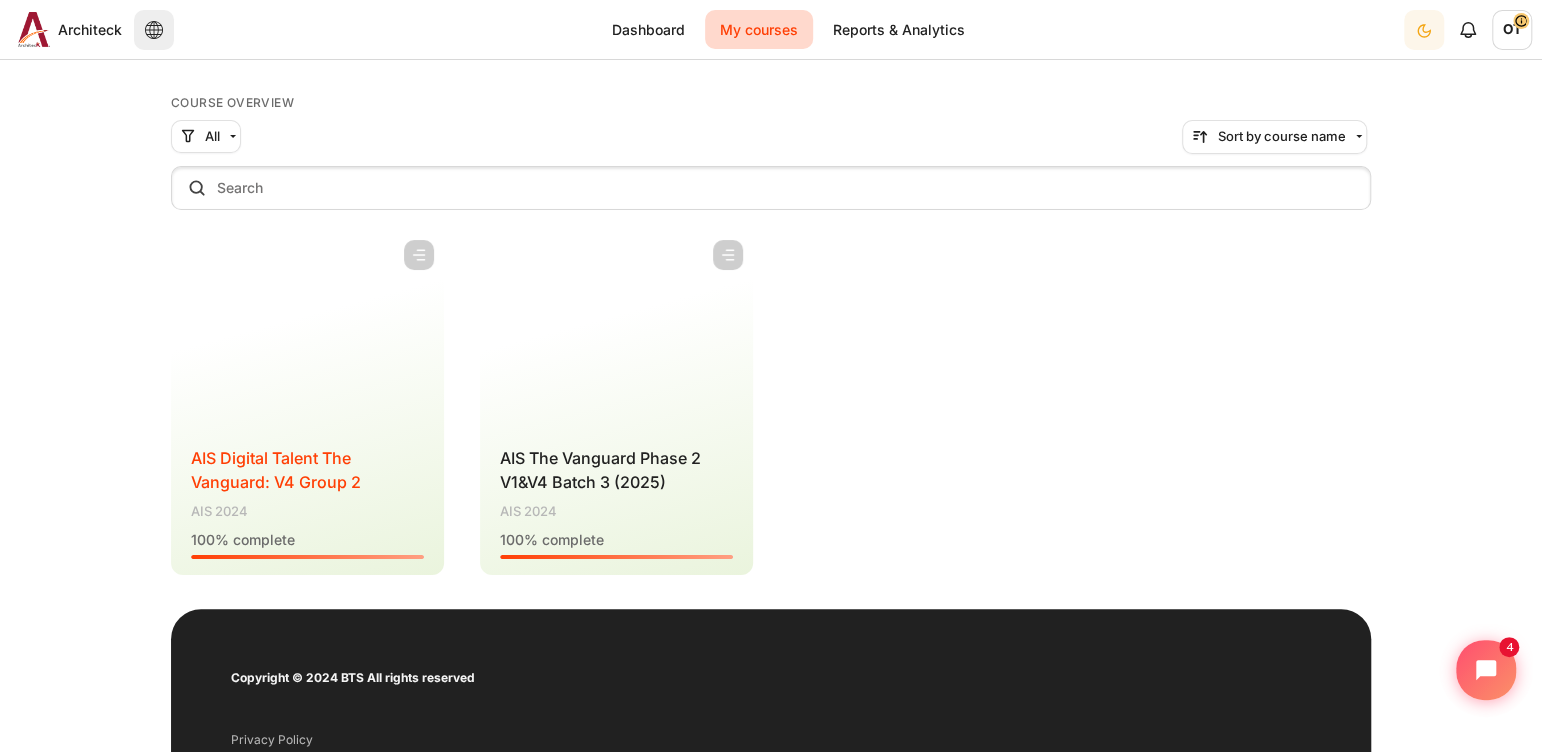 click on "AIS Digital Talent The Vanguard: V4 Group 2" at bounding box center [276, 470] 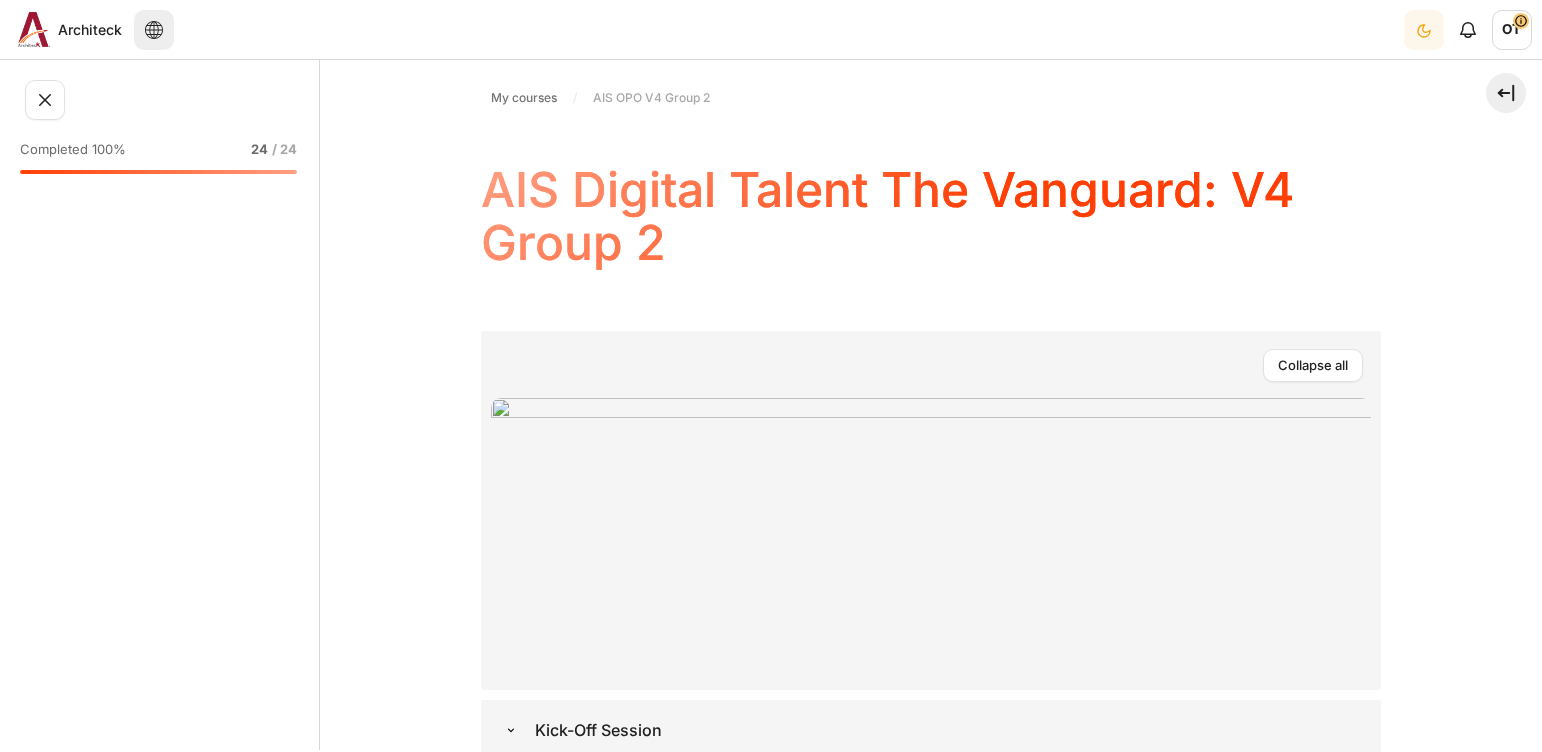 scroll, scrollTop: 0, scrollLeft: 0, axis: both 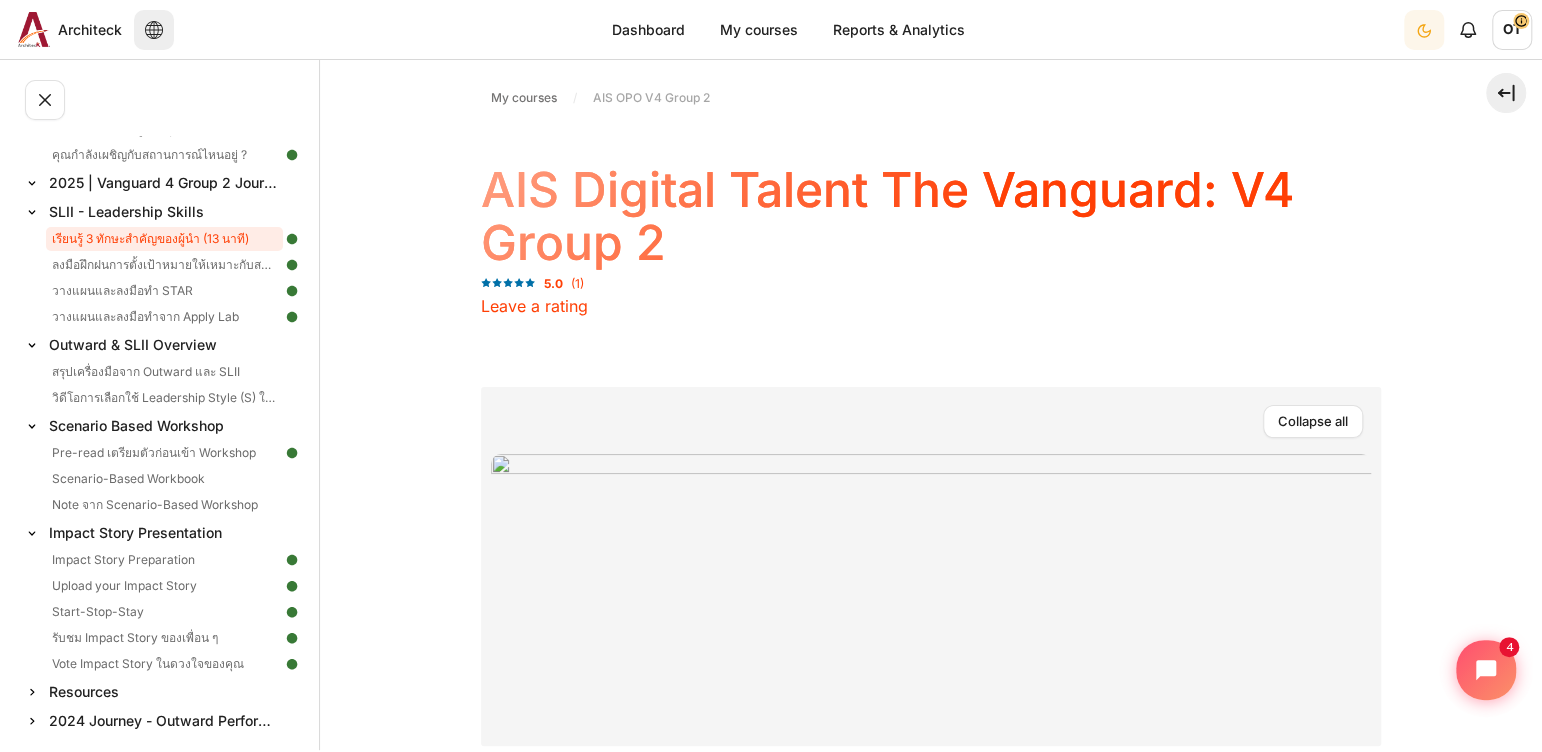 click on "เรียนรู้ 3 ทักษะสำคัญของผู้นำ (13 นาที)" at bounding box center (164, 239) 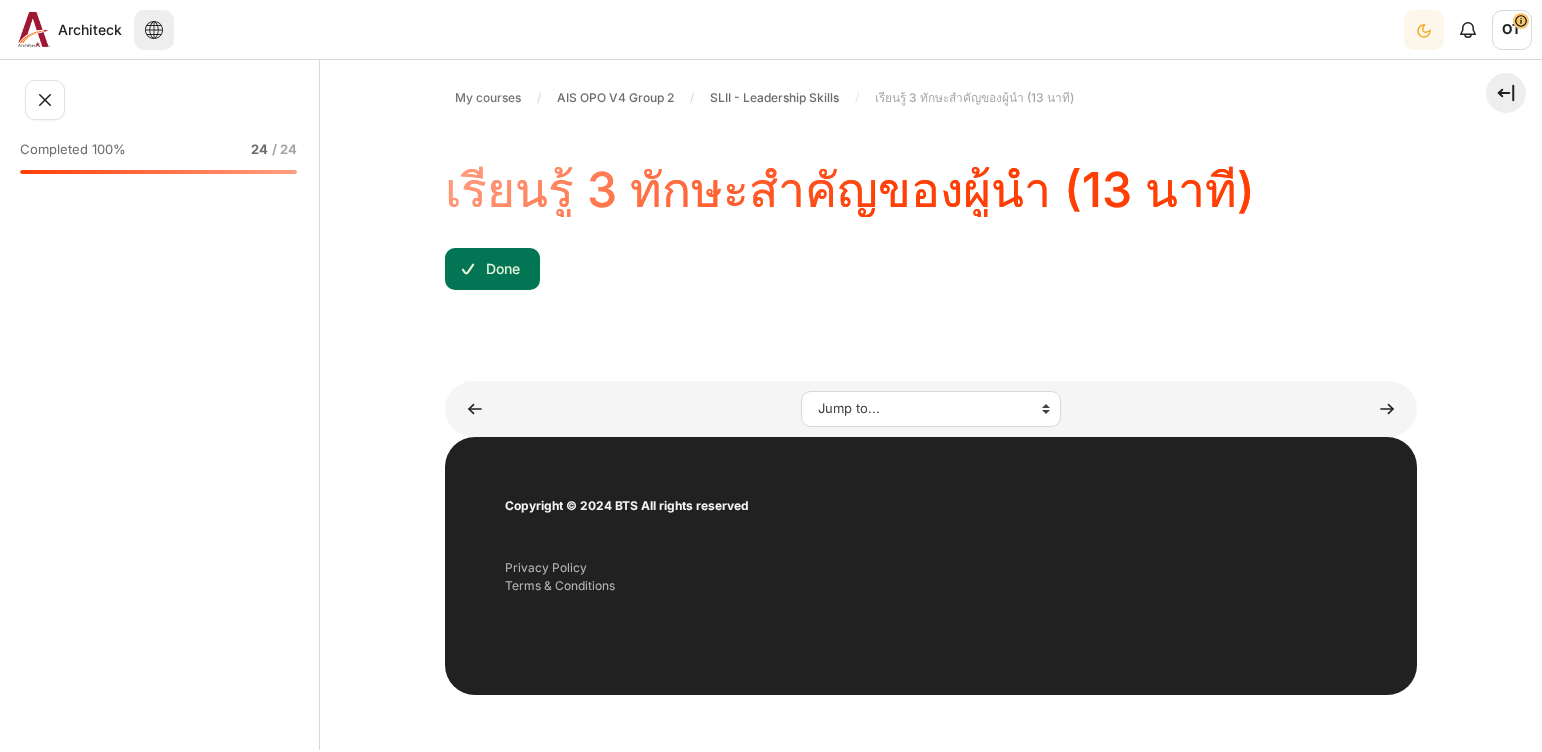 scroll, scrollTop: 0, scrollLeft: 0, axis: both 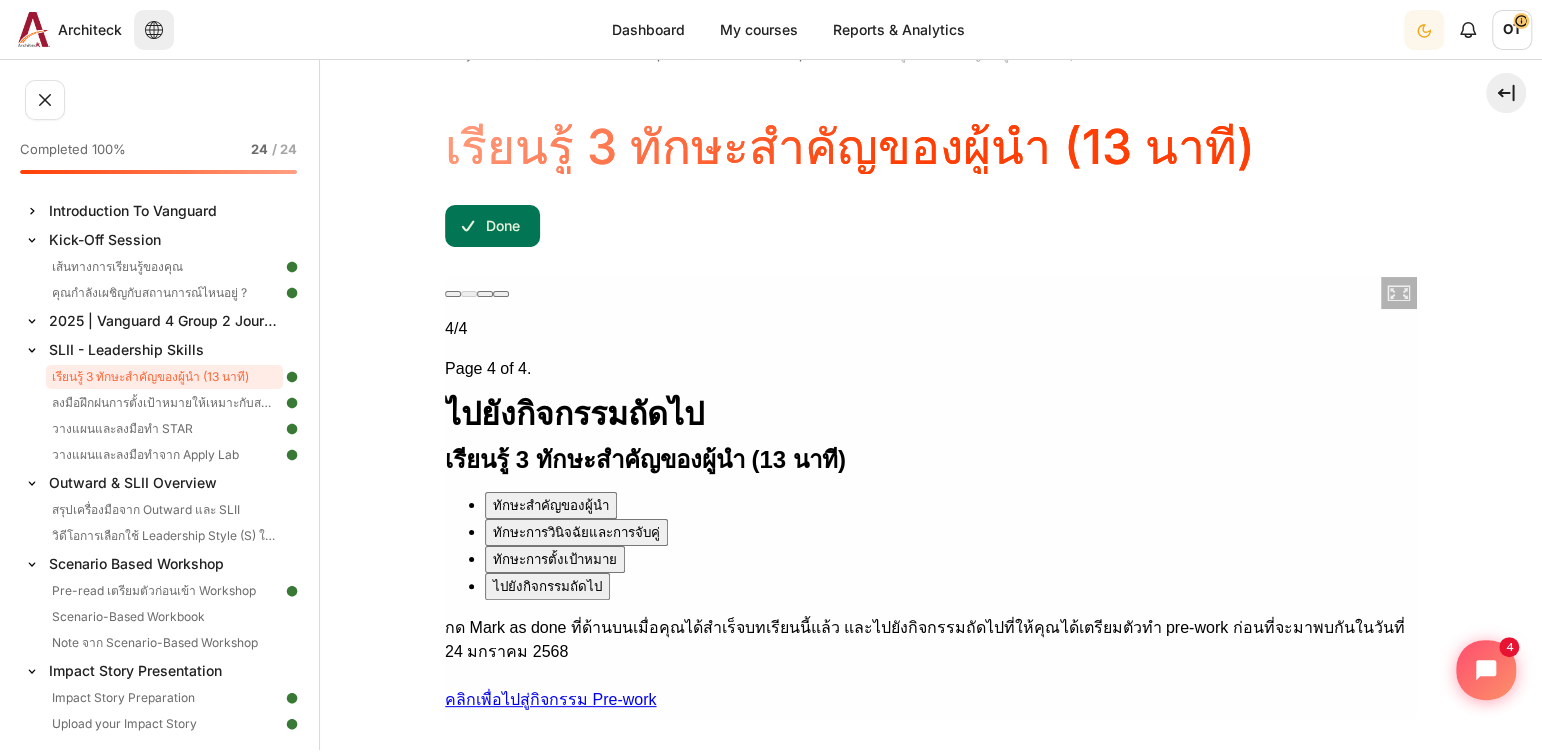 click on "เรียนรู้ 3 ทักษะสำคัญของผู้นำ (13 นาที) ทักษะสำคัญของผู้นำ ทักษะการวินิจฉัยและการจับคู่ ทักษะการตั้งเป้าหมาย ไปยังกิจกรรมถัดไป กด Mark as done ที่ด้านบนเมื่อคุณได้สำเร็จบทเรียนนี้แล้ว และไปยังกิจกรรมถัดไปที่ให้คุณได้เตรียมตัวทำ pre-work ก่อนที่จะมาพบกันในวันที่ 24 มกราคม 2568 คลิกเพื่อไปสู่กิจกรรม Pre-work" at bounding box center (931, 587) 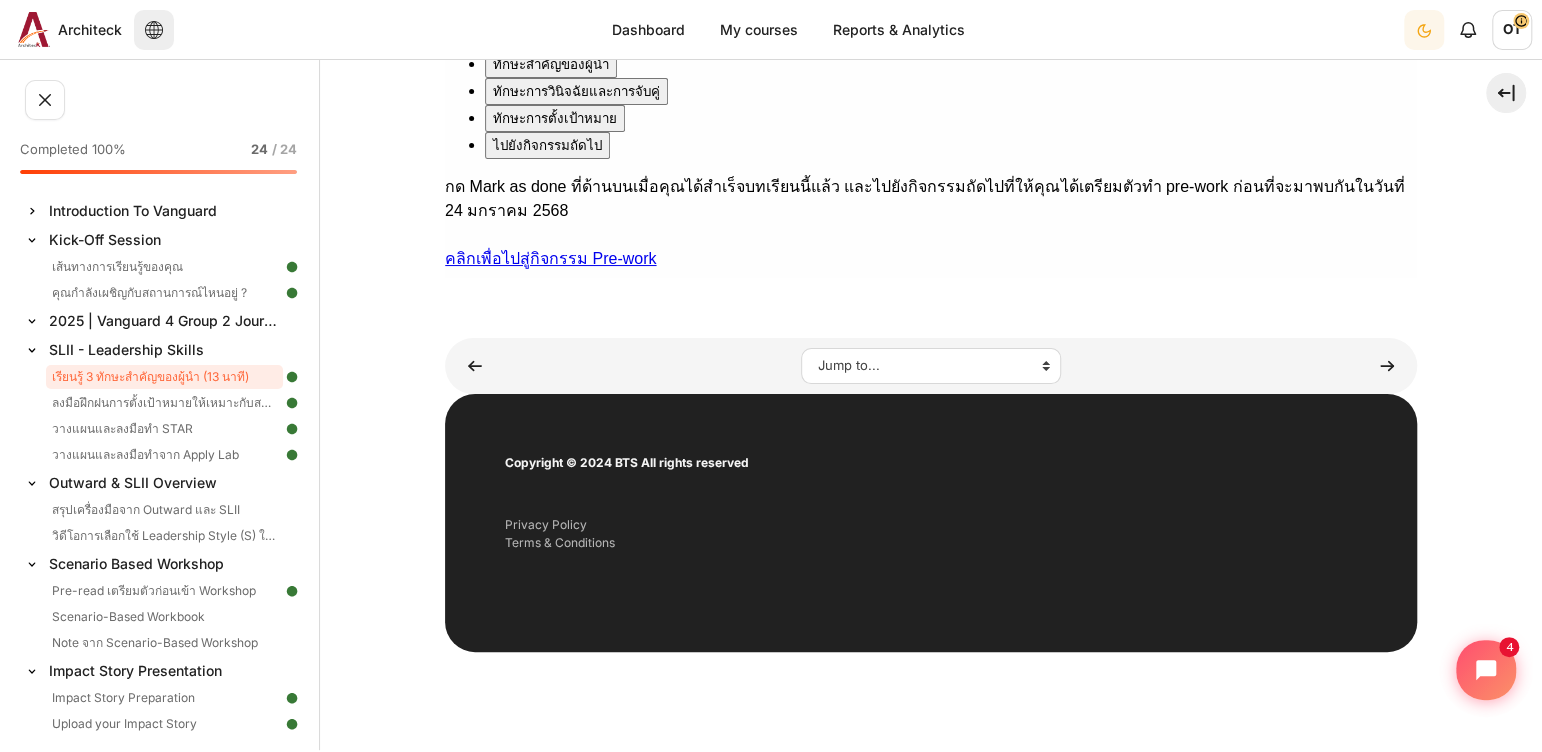 scroll, scrollTop: 484, scrollLeft: 0, axis: vertical 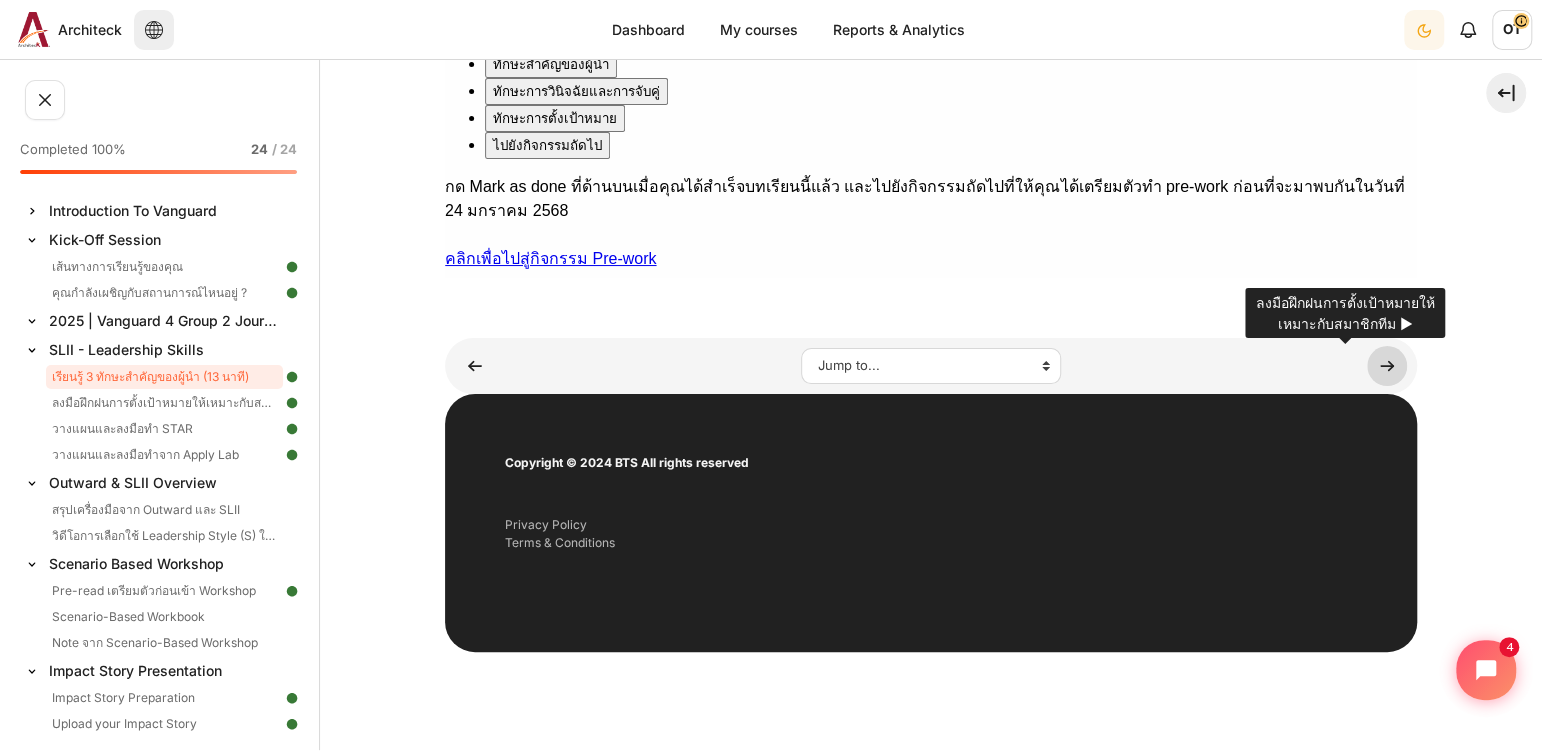 click at bounding box center (1387, 366) 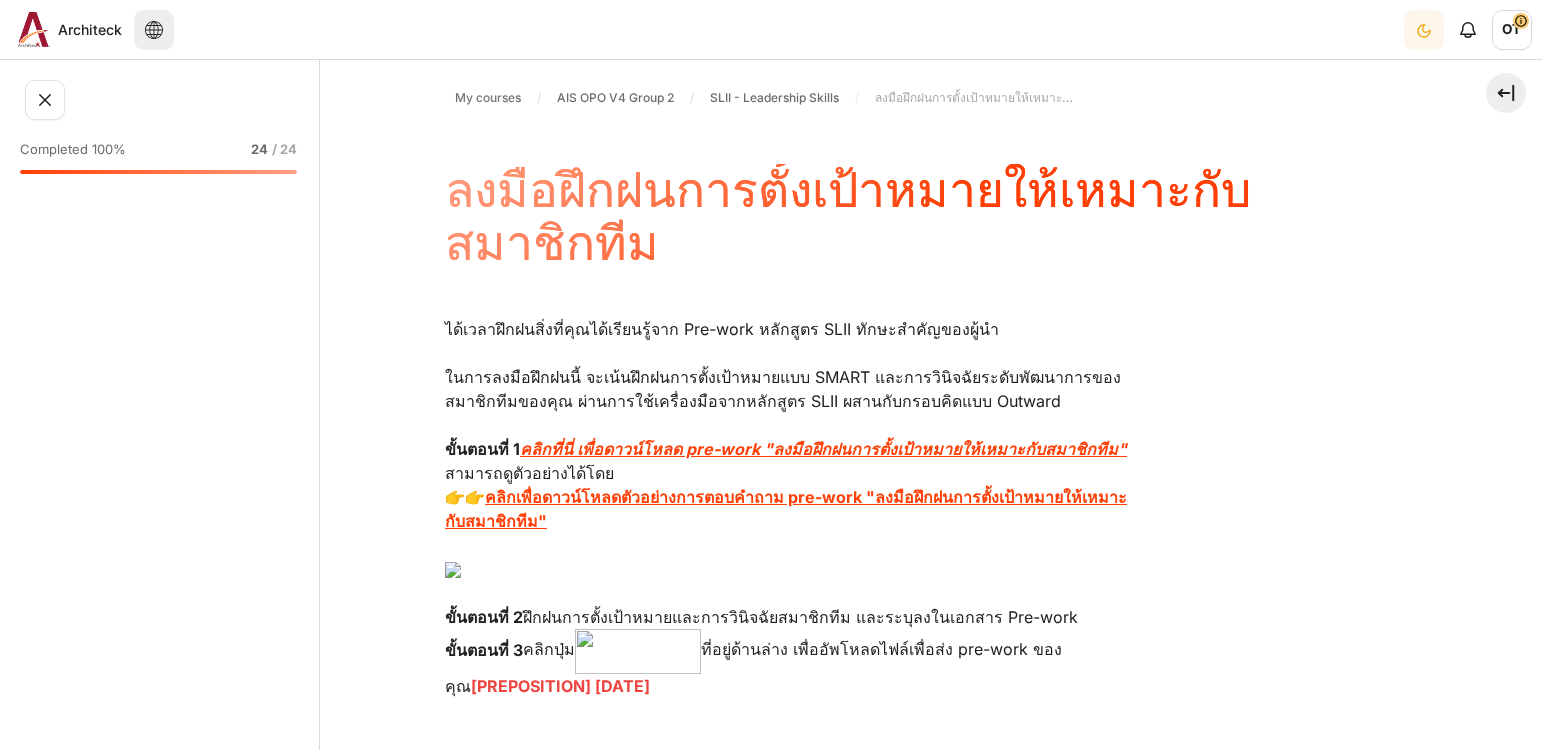 scroll, scrollTop: 0, scrollLeft: 0, axis: both 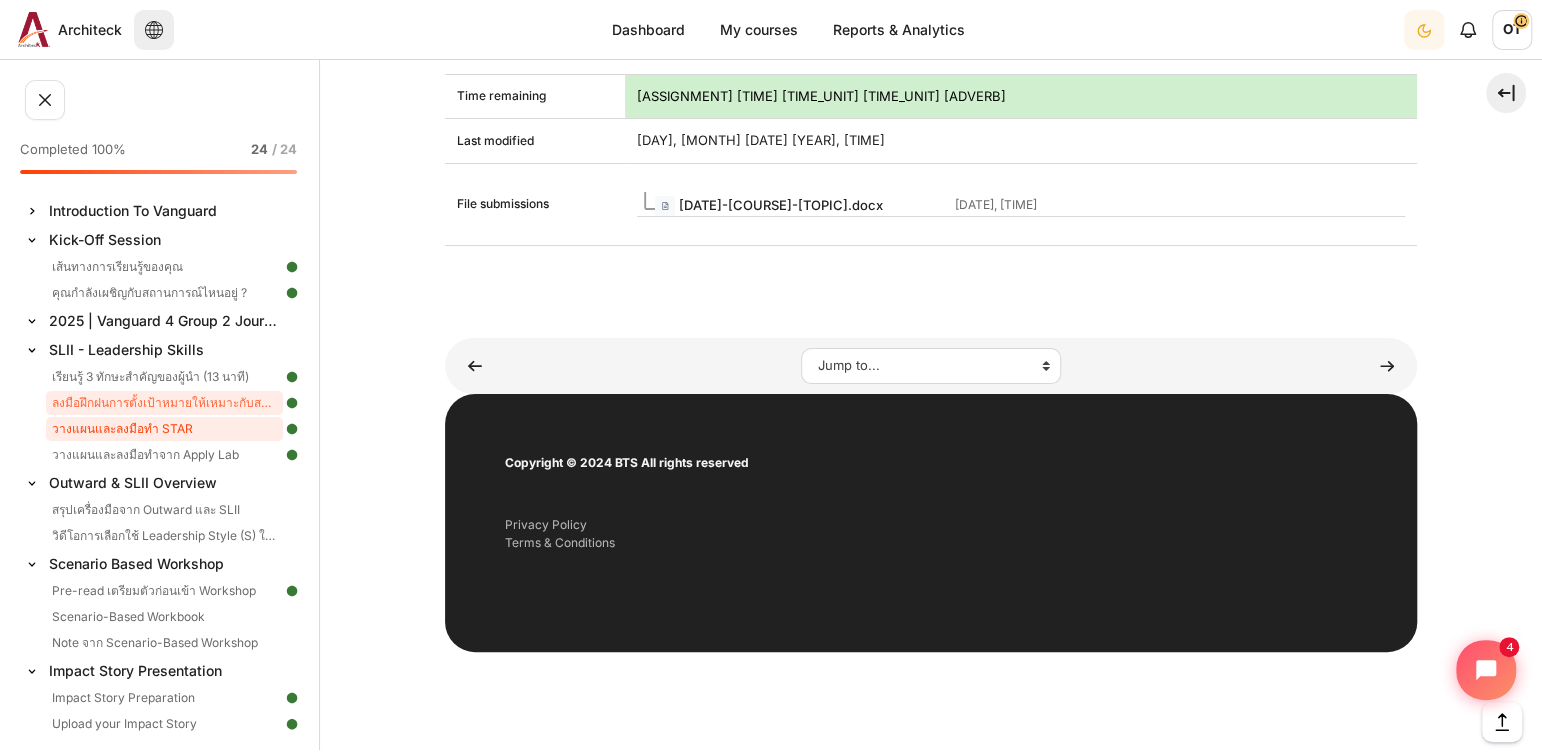 click on "วางแผนและลงมือทำ STAR" at bounding box center (164, 429) 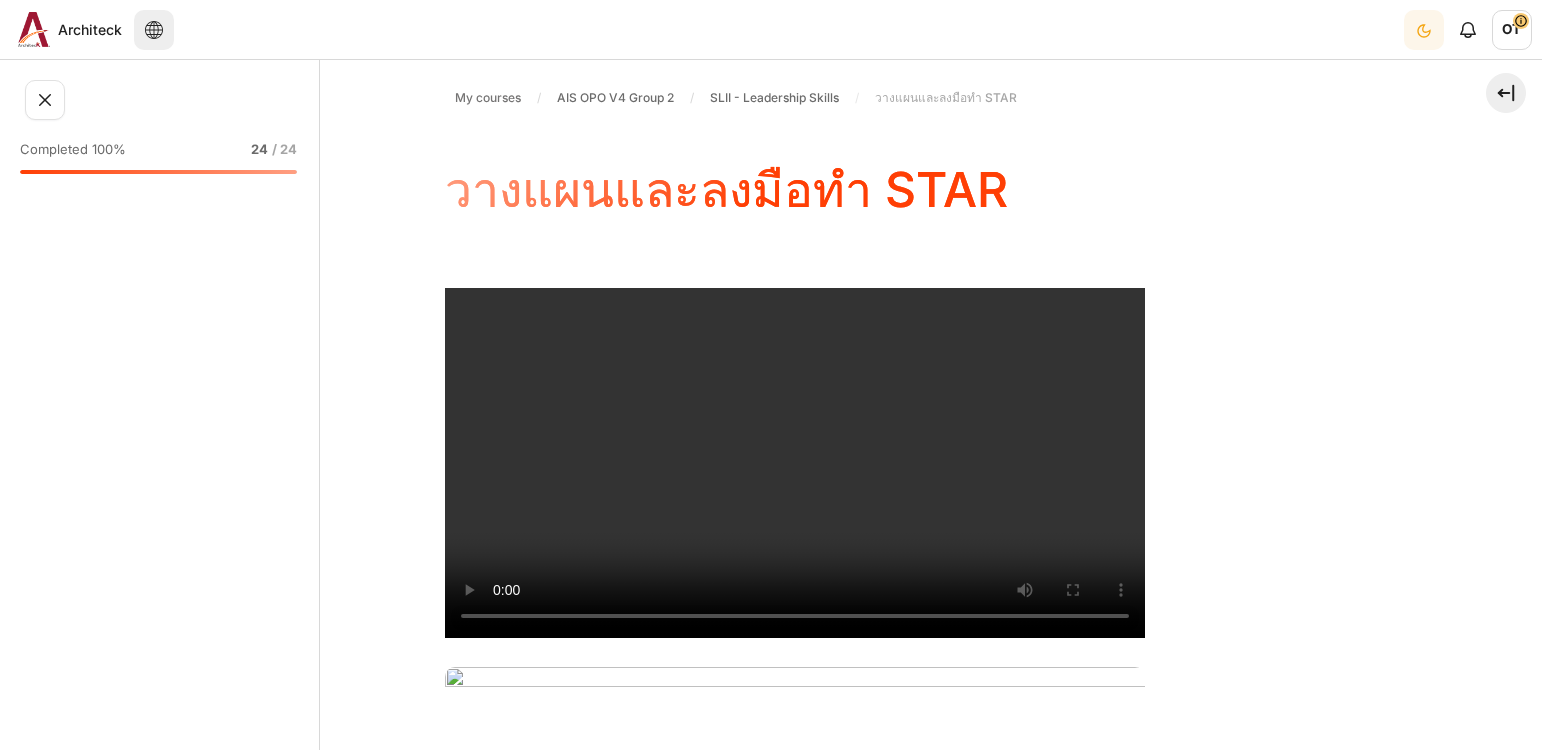 scroll, scrollTop: 0, scrollLeft: 0, axis: both 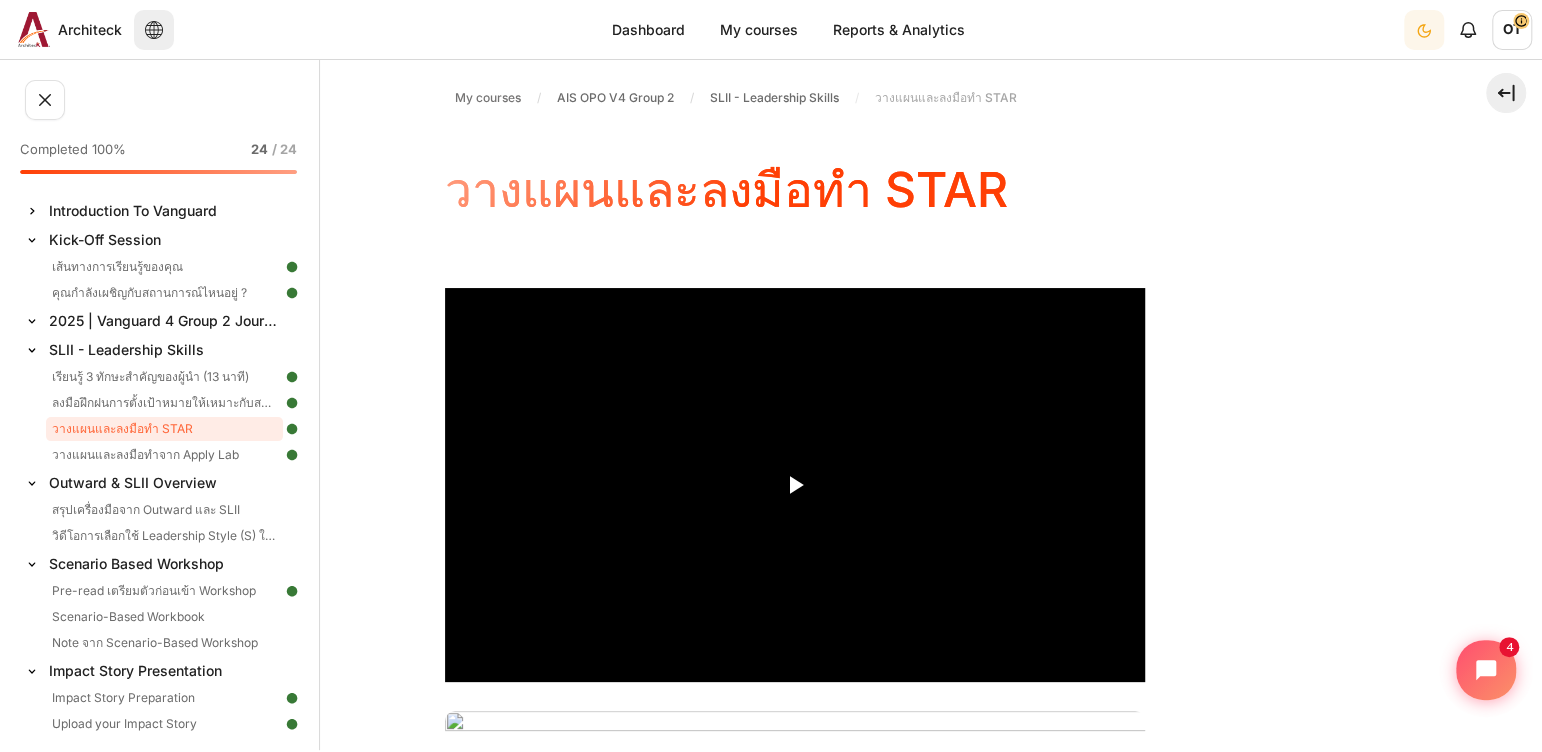 click at bounding box center (32, 321) 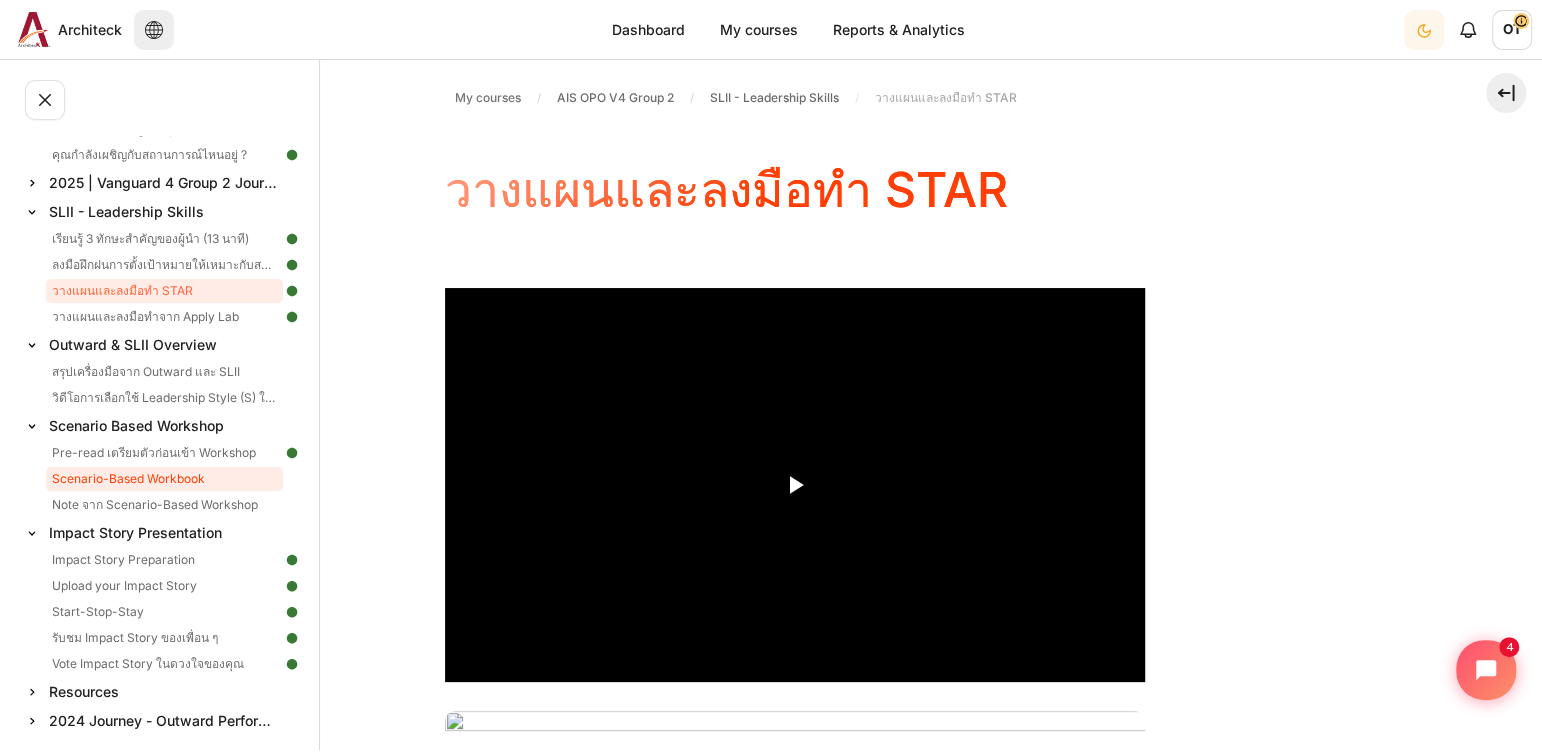 scroll, scrollTop: 138, scrollLeft: 0, axis: vertical 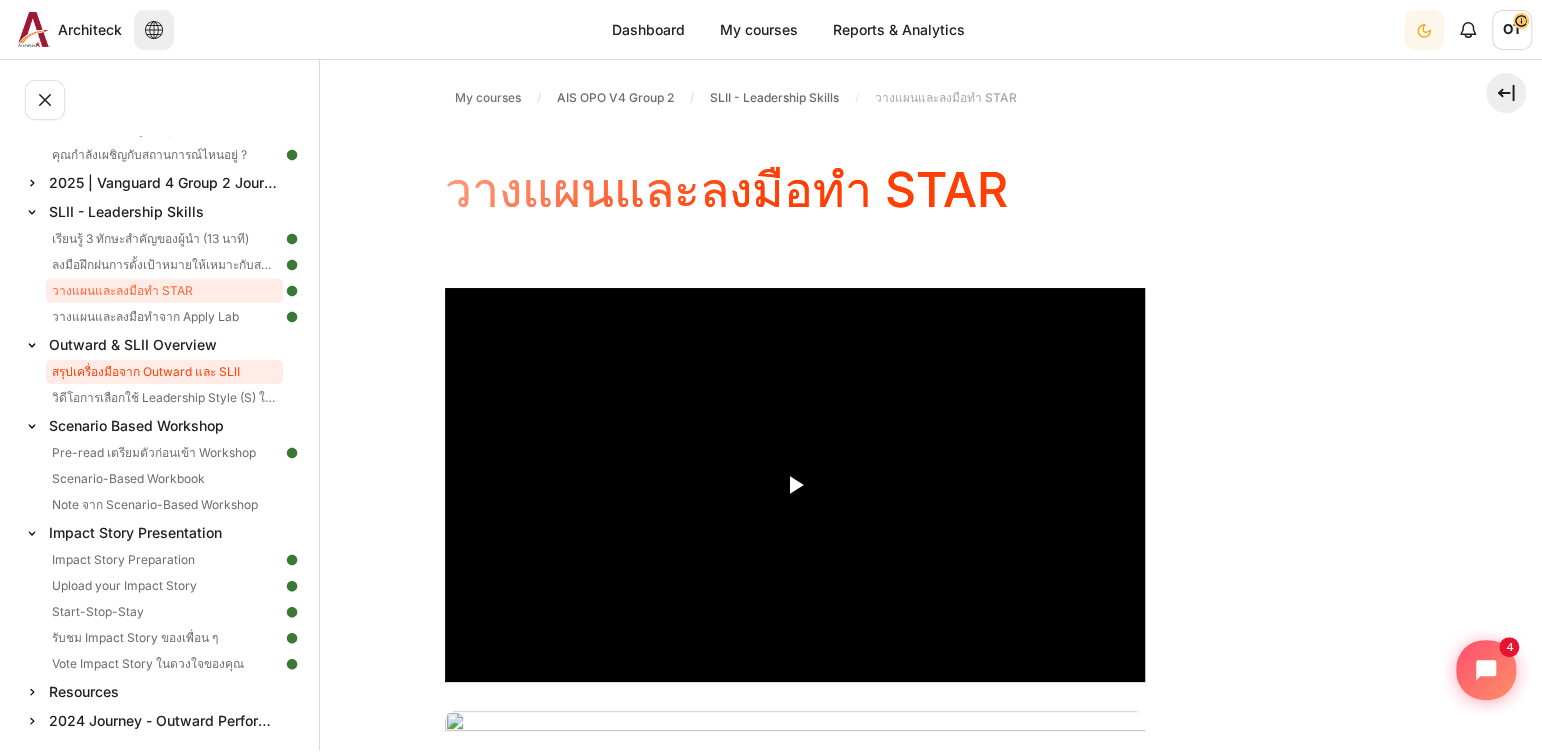 click on "สรุปเครื่องมือจาก Outward และ SLII" at bounding box center [164, 372] 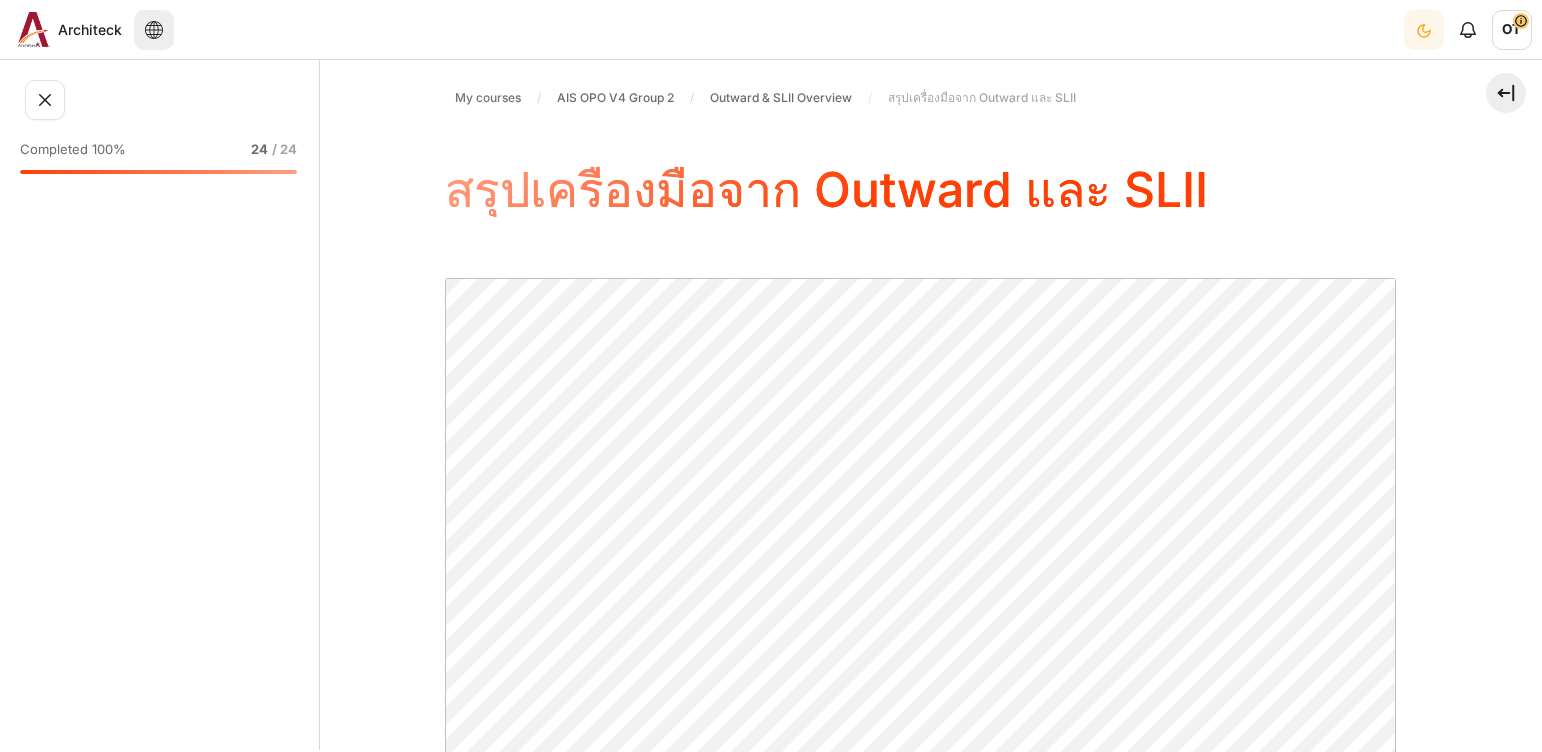 scroll, scrollTop: 0, scrollLeft: 0, axis: both 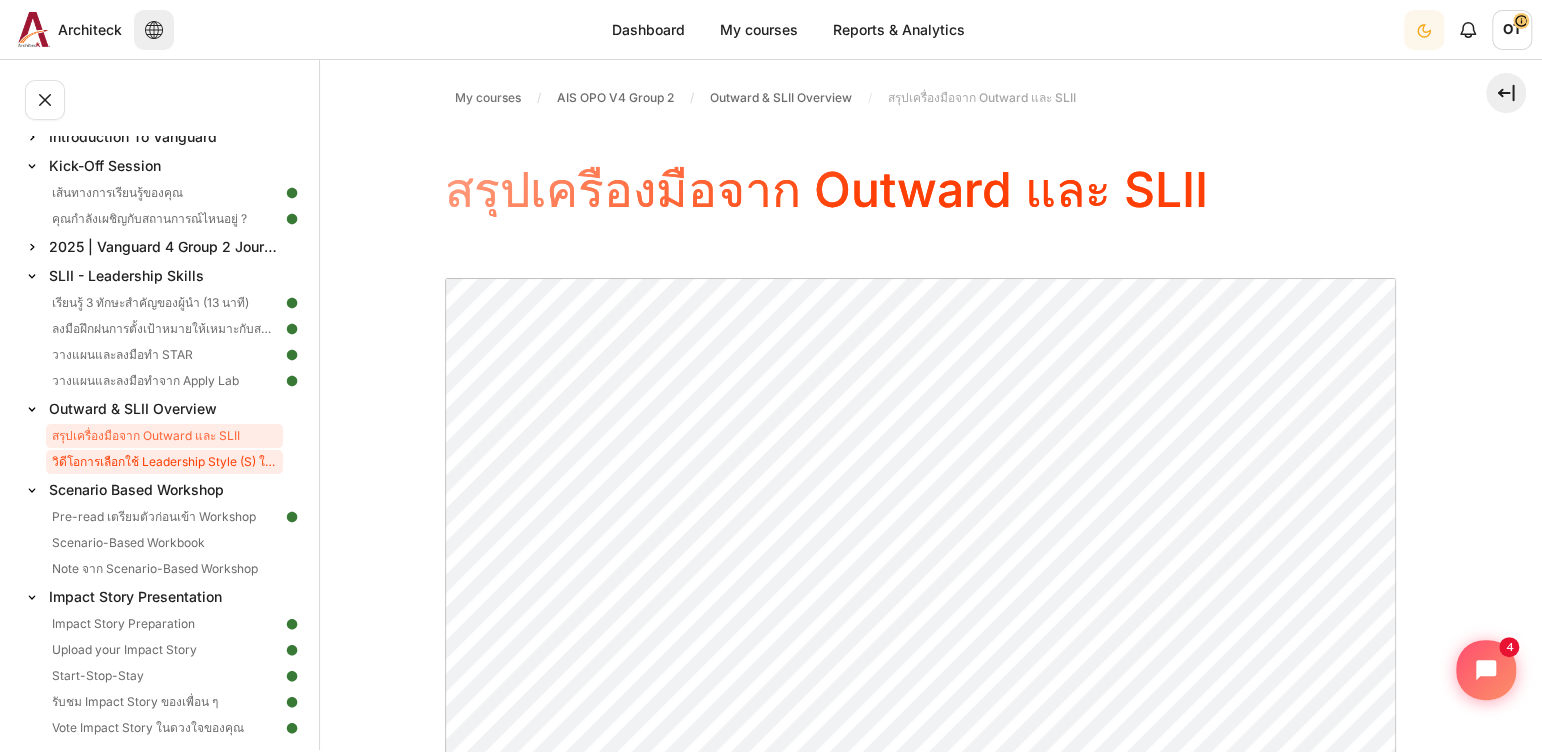 click on "วิดีโอการเลือกใช้ Leadership Style (S) ให้เหมาะกับลูกทีมแต่ละ D" at bounding box center [164, 462] 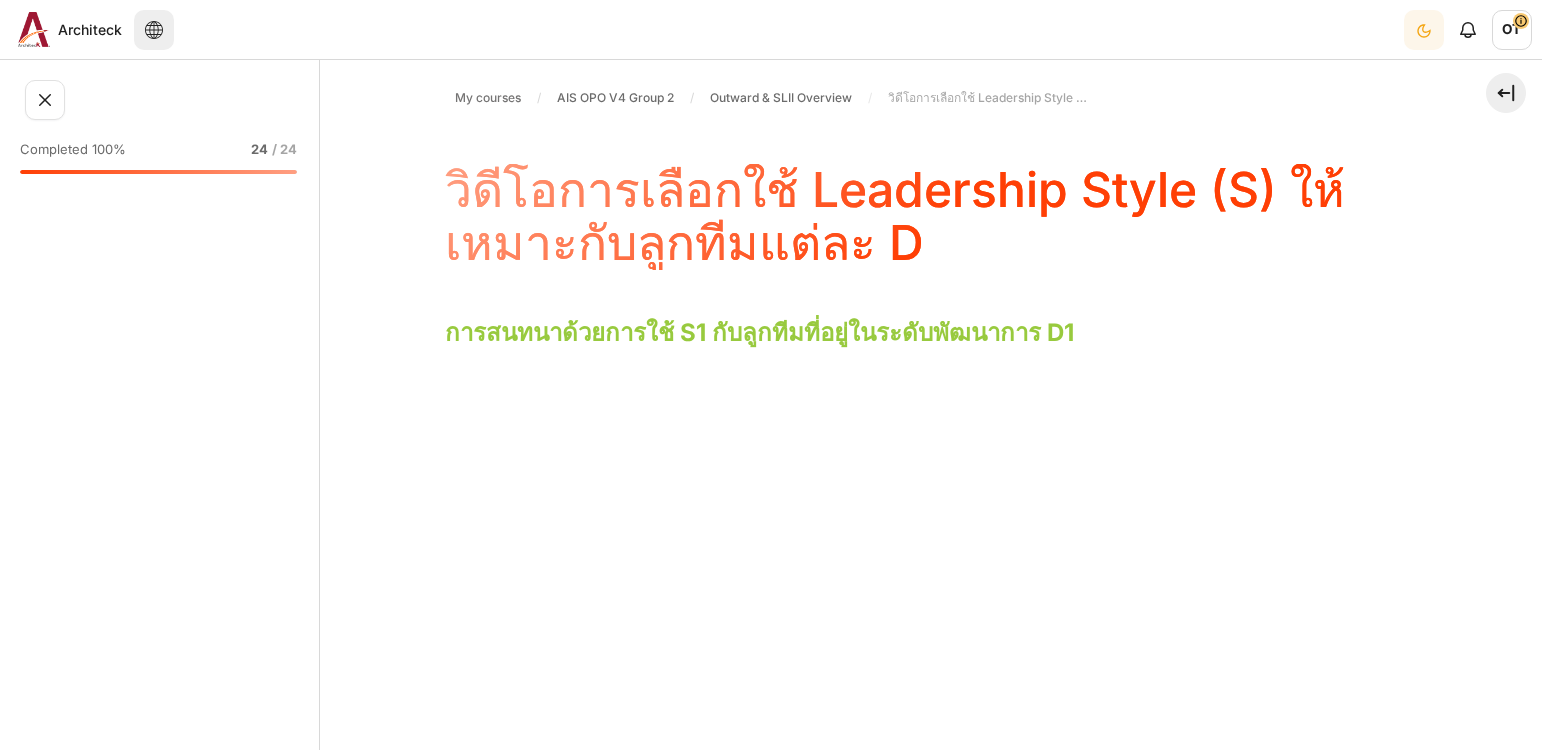scroll, scrollTop: 0, scrollLeft: 0, axis: both 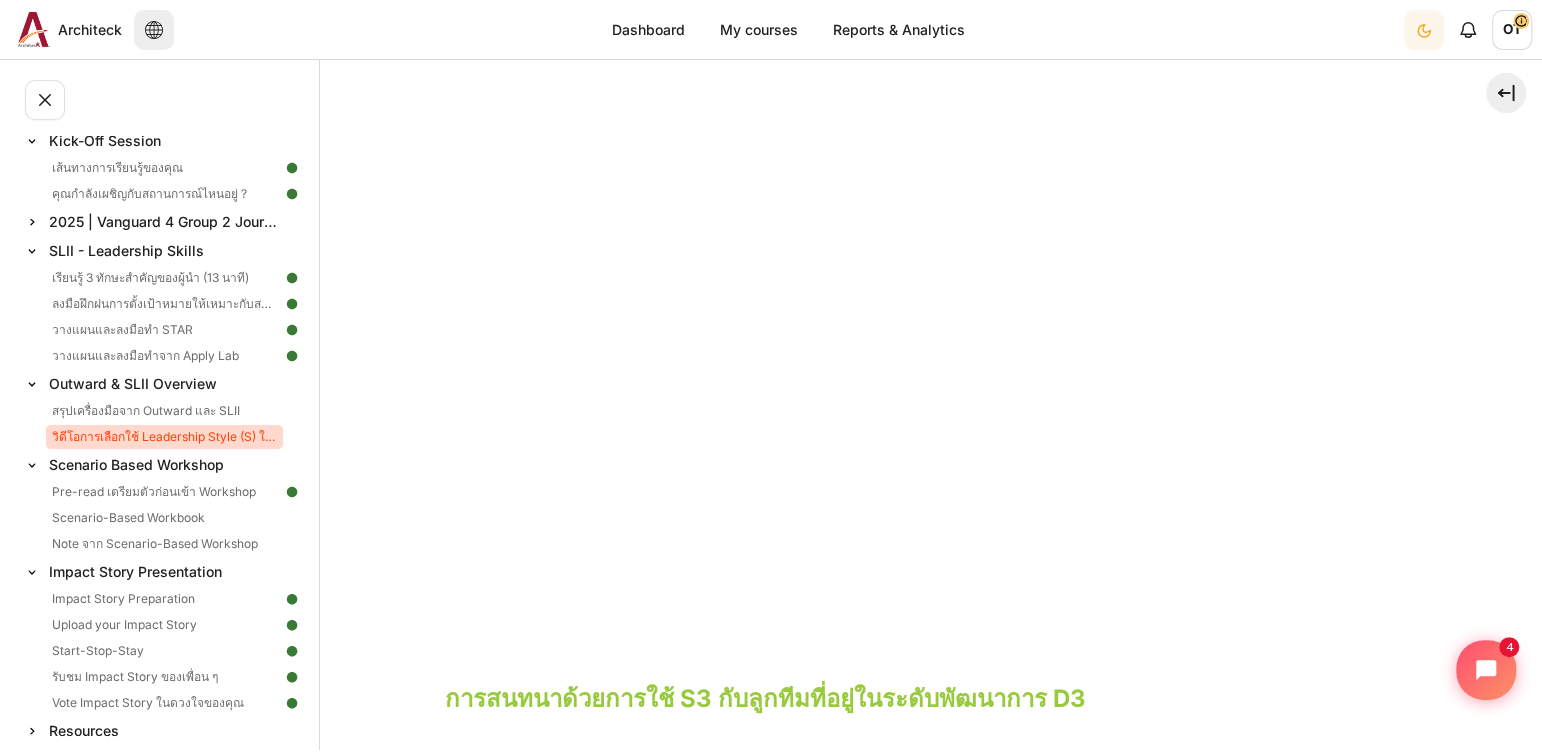 click on "วิดีโอการเลือกใช้ Leadership Style (S) ให้เหมาะกับลูกทีมแต่ละ D" at bounding box center (164, 437) 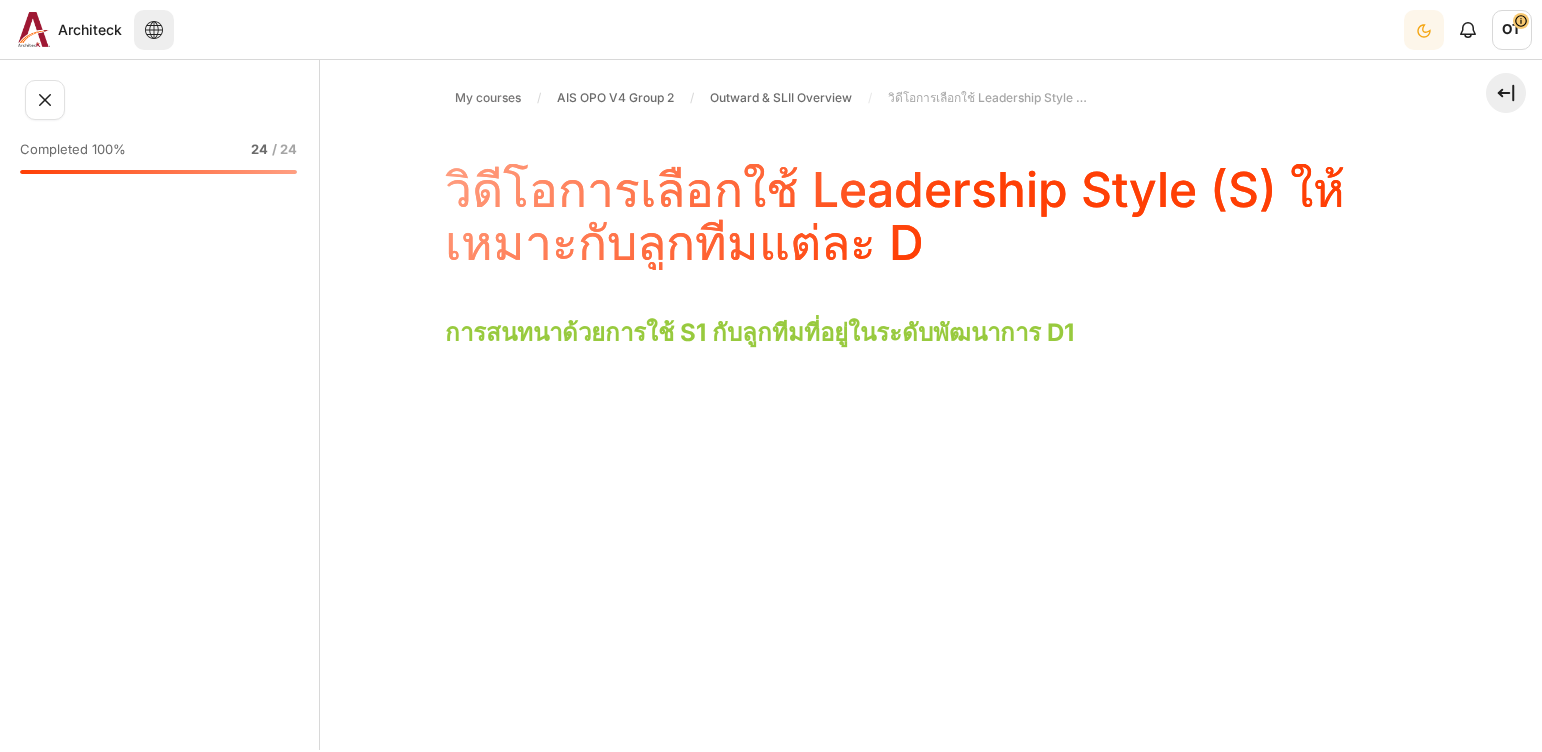 scroll, scrollTop: 0, scrollLeft: 0, axis: both 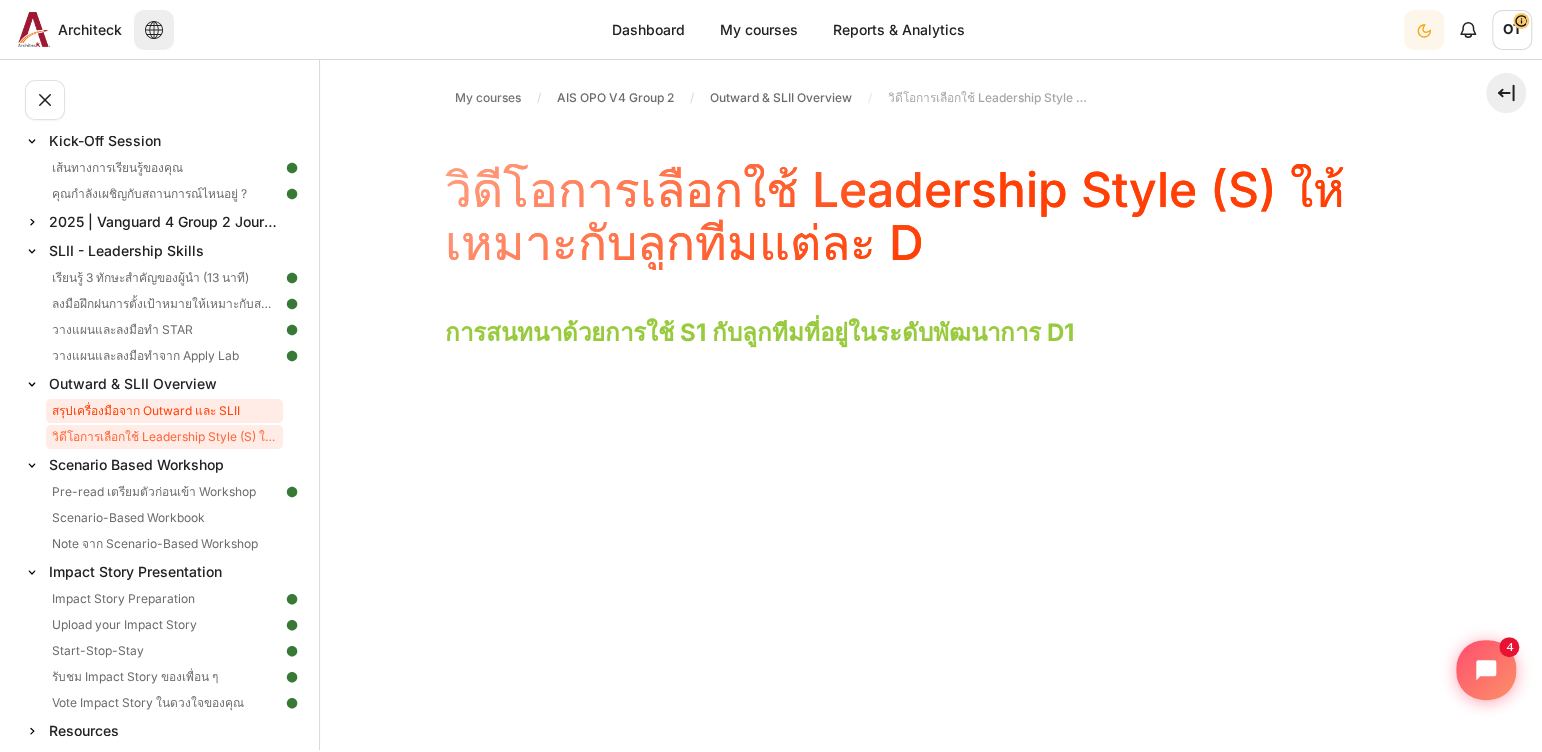 click on "สรุปเครื่องมือจาก Outward และ SLII" at bounding box center [164, 411] 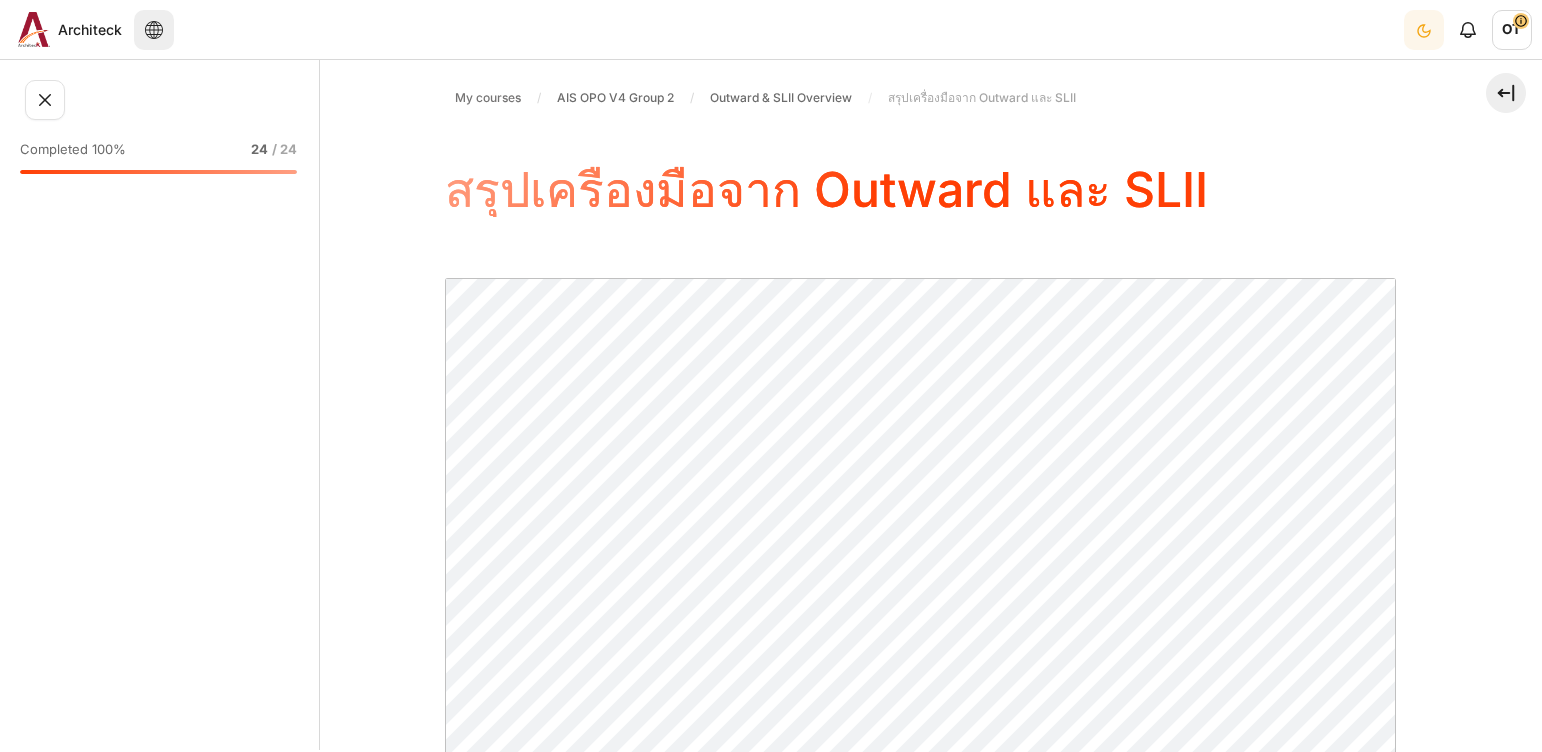scroll, scrollTop: 0, scrollLeft: 0, axis: both 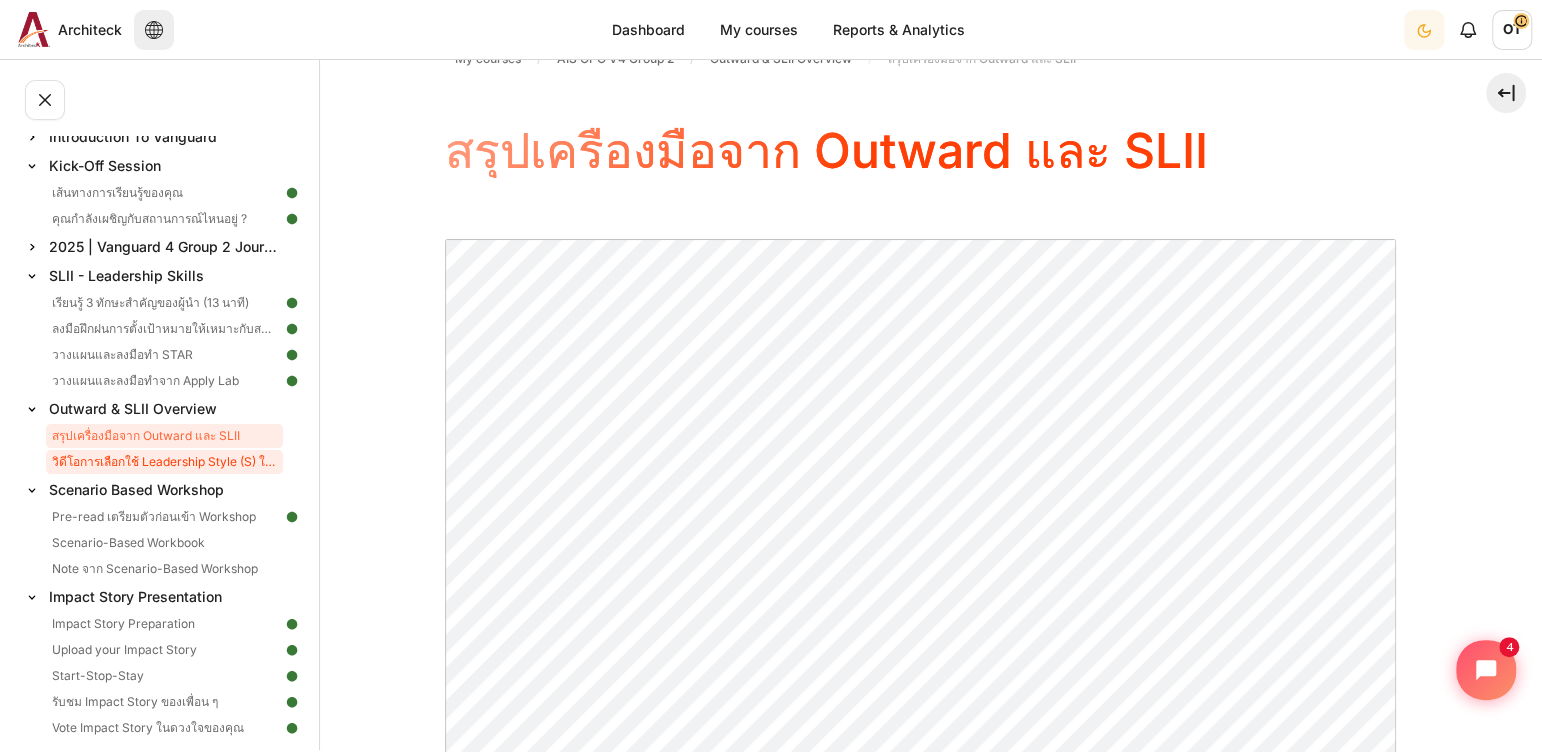 click on "วิดีโอการเลือกใช้ Leadership Style (S) ให้เหมาะกับลูกทีมแต่ละ D" at bounding box center [164, 462] 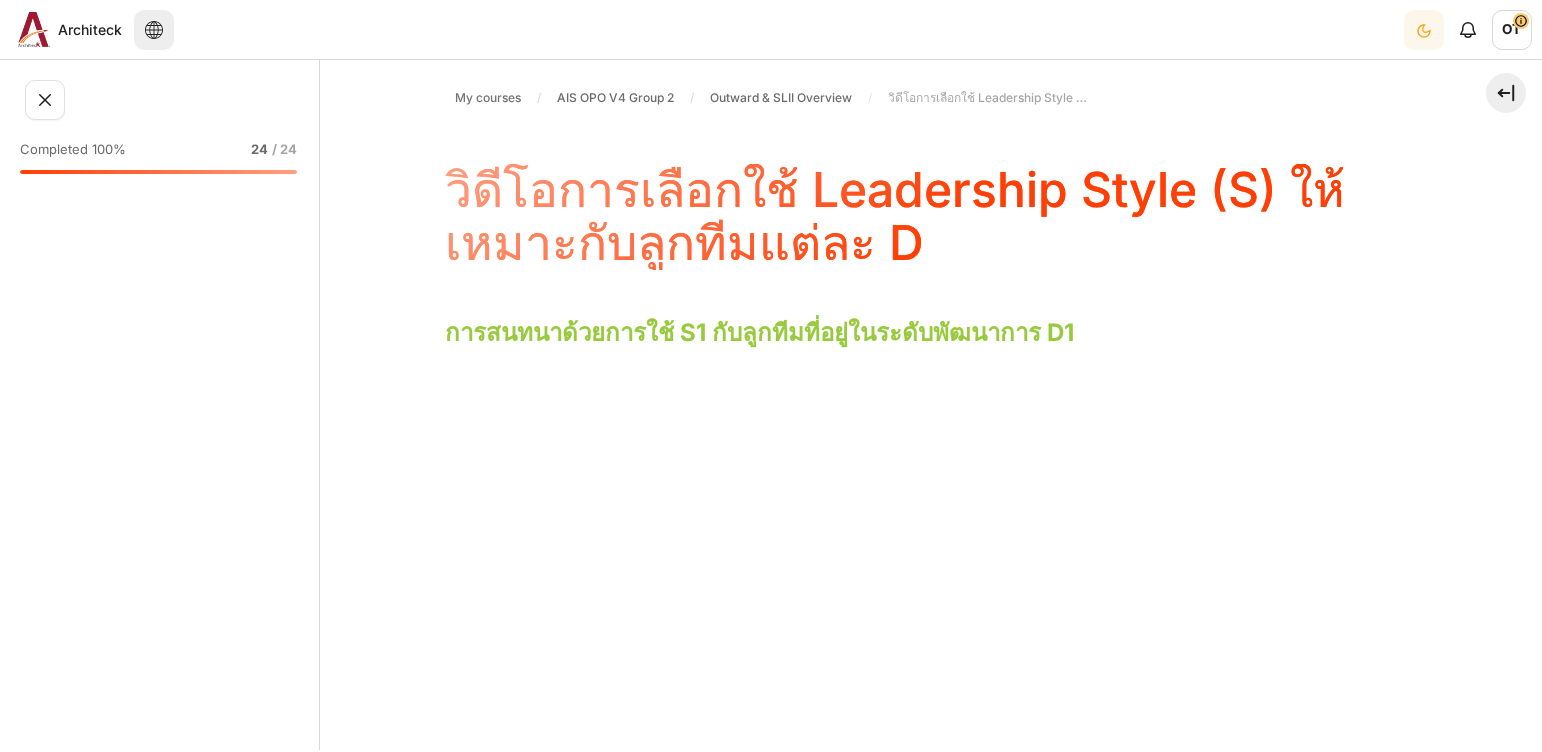 scroll, scrollTop: 0, scrollLeft: 0, axis: both 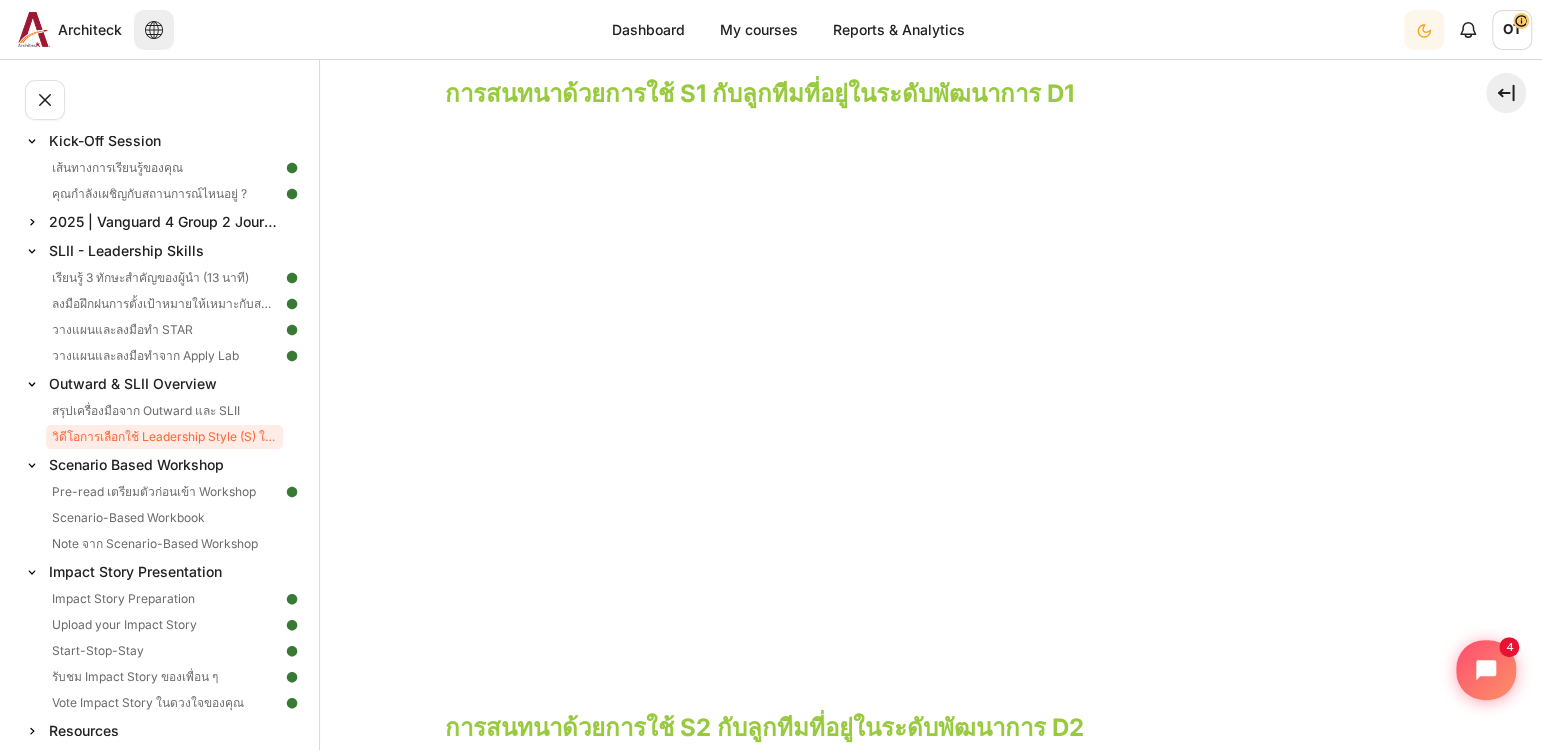 click on "My courses
AIS OPO V4 Group 2
Outward & SLII Overview
วิดีโอการเลือกใช้ Leadership Style (S) ให้เหมาะกับลูกทีมแต่ละ D
วิดีโอการเลือกใช้ Leadership Style (S) ให้เหมาะกับลูกทีมแต่ละ D" at bounding box center [931, 1298] 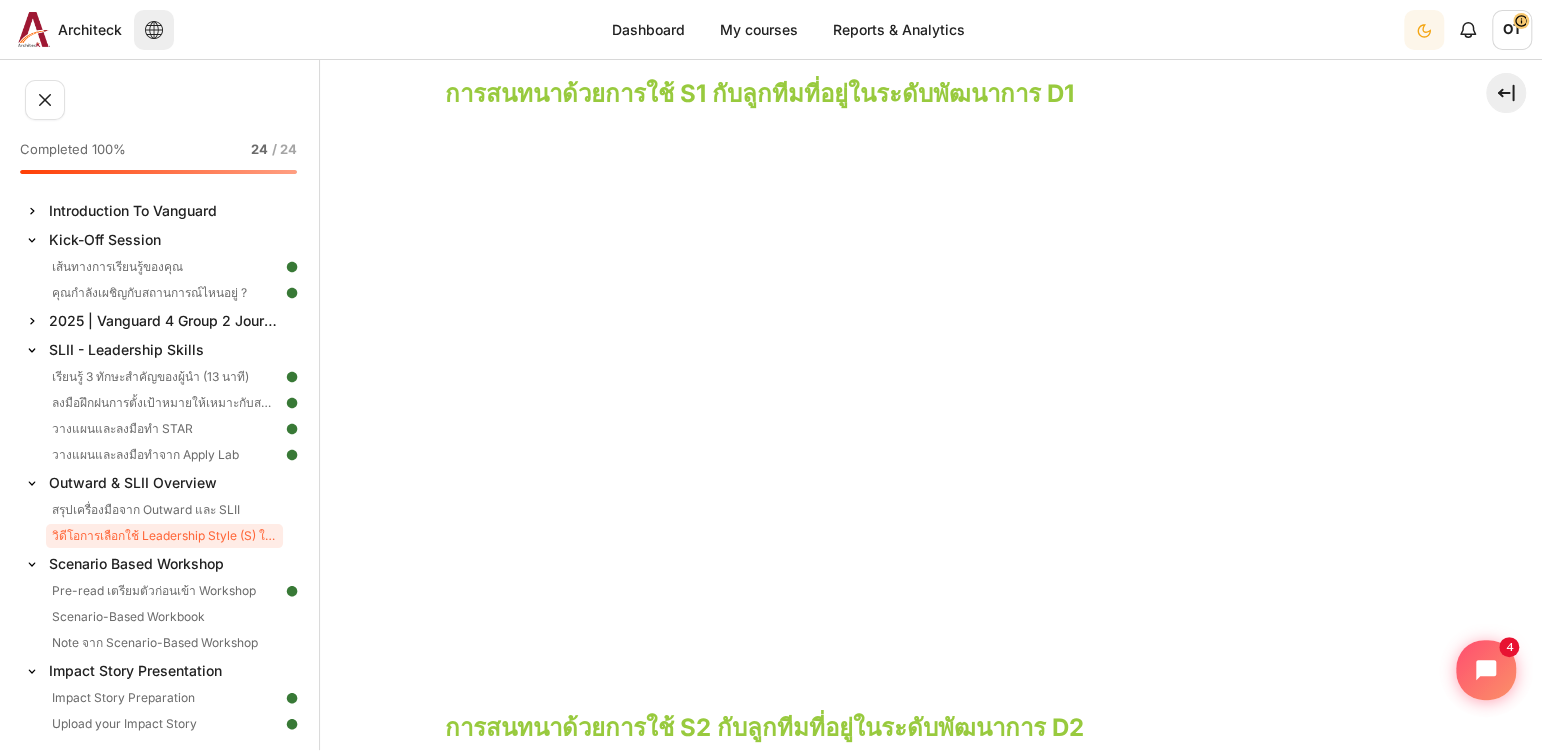 click on "การสนทนาด้วยการใช้ S1 กับลูกทีมที่อยู่ในระดับพัฒนาการ D1
การสนทนาด้วยการใช้ S2 กับลูกทีมที่อยู่ในระดับพัฒนาการ D2
การสนทนาด้วยการใช้ S3 กับลูกทีมที่อยู่ในระดับพัฒนาการ D3
การสนทนาด้วยการใช้ S4 กับลูกทีมที่อยู่ในระดับพัฒนาการ D4" at bounding box center [931, 1353] 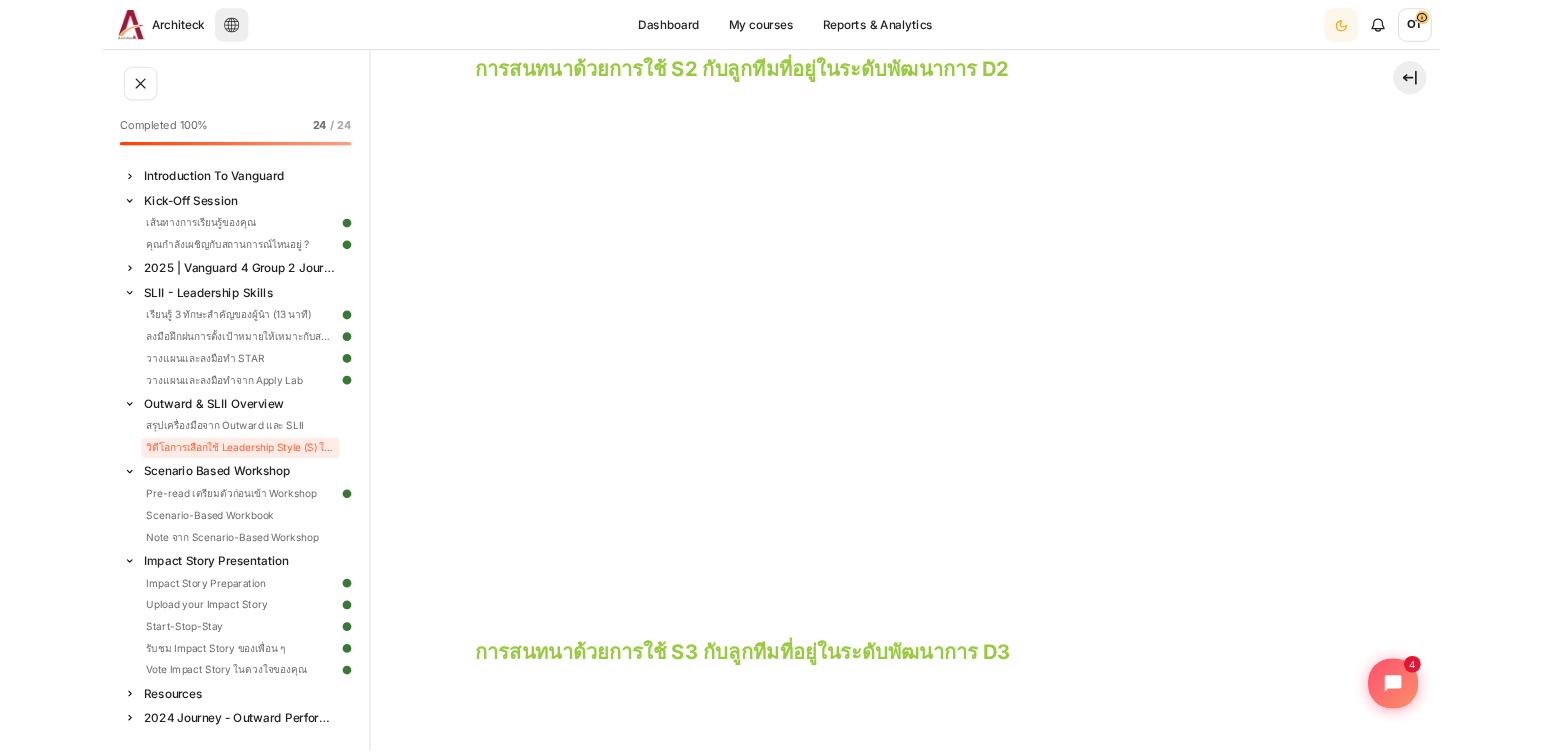 scroll, scrollTop: 871, scrollLeft: 0, axis: vertical 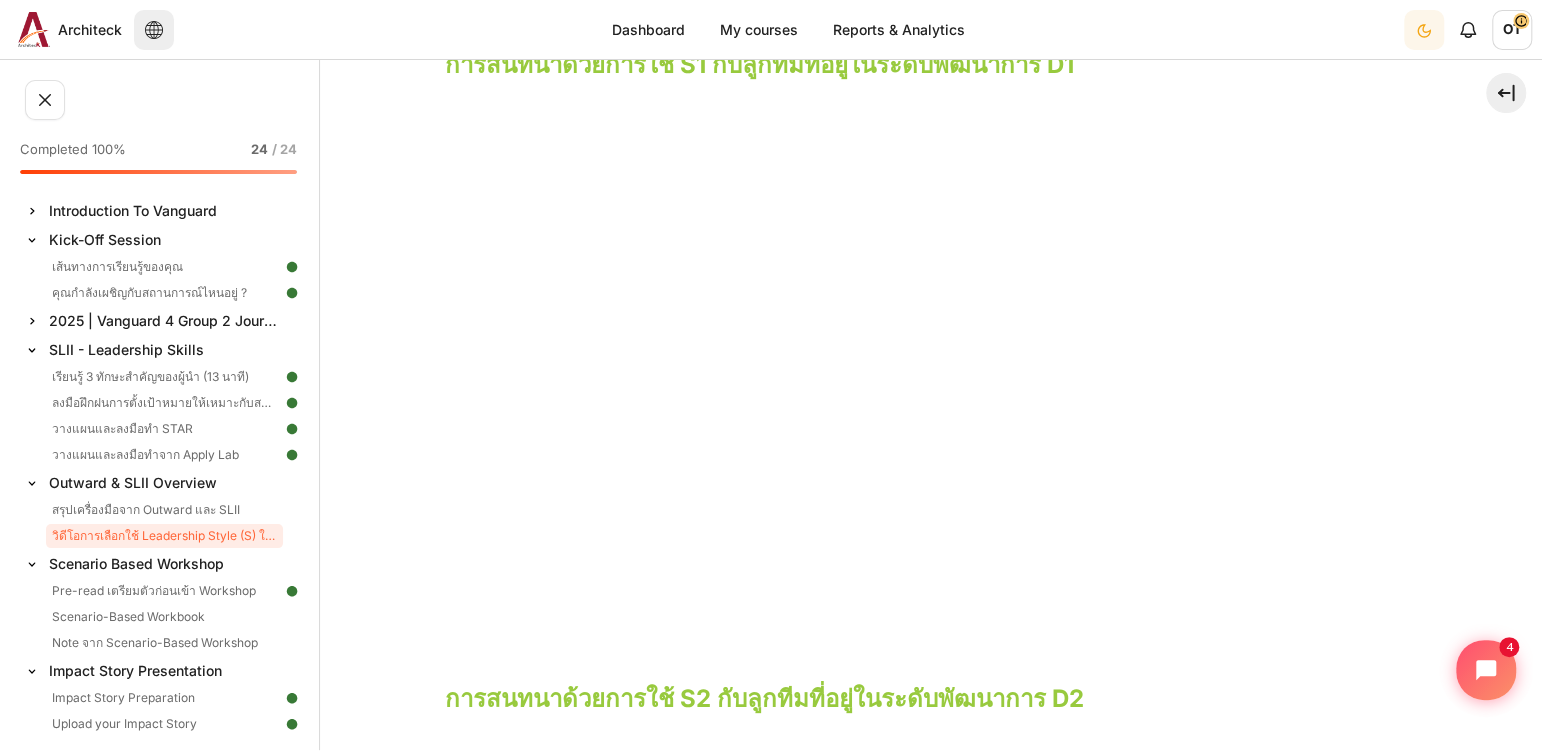 click on "My courses
AIS OPO V4 Group 2
Outward & SLII Overview
วิดีโอการเลือกใช้ Leadership Style (S) ให้เหมาะกับลูกทีมแต่ละ D
วิดีโอการเลือกใช้ Leadership Style (S) ให้เหมาะกับลูกทีมแต่ละ D" at bounding box center [931, 1269] 